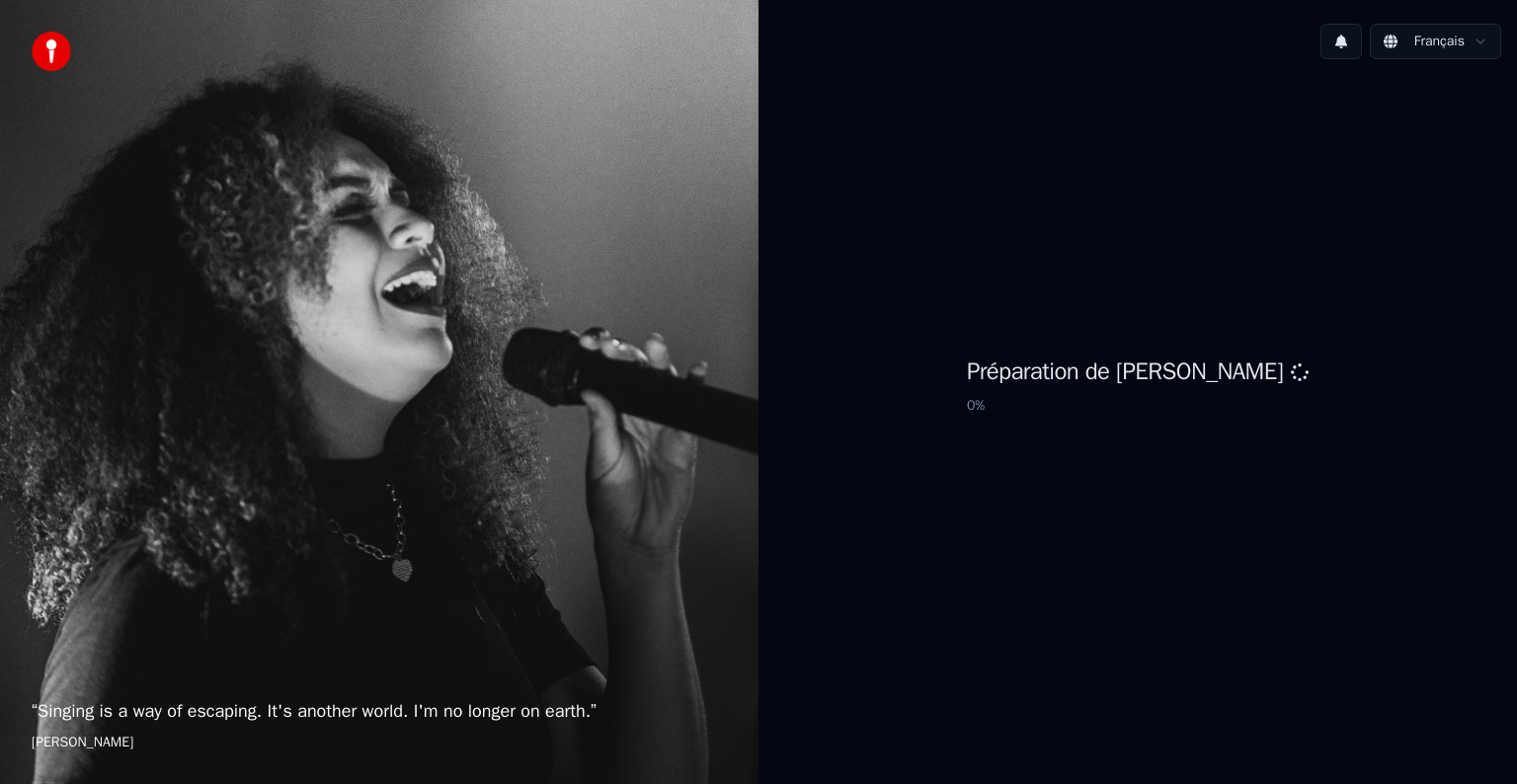 scroll, scrollTop: 0, scrollLeft: 0, axis: both 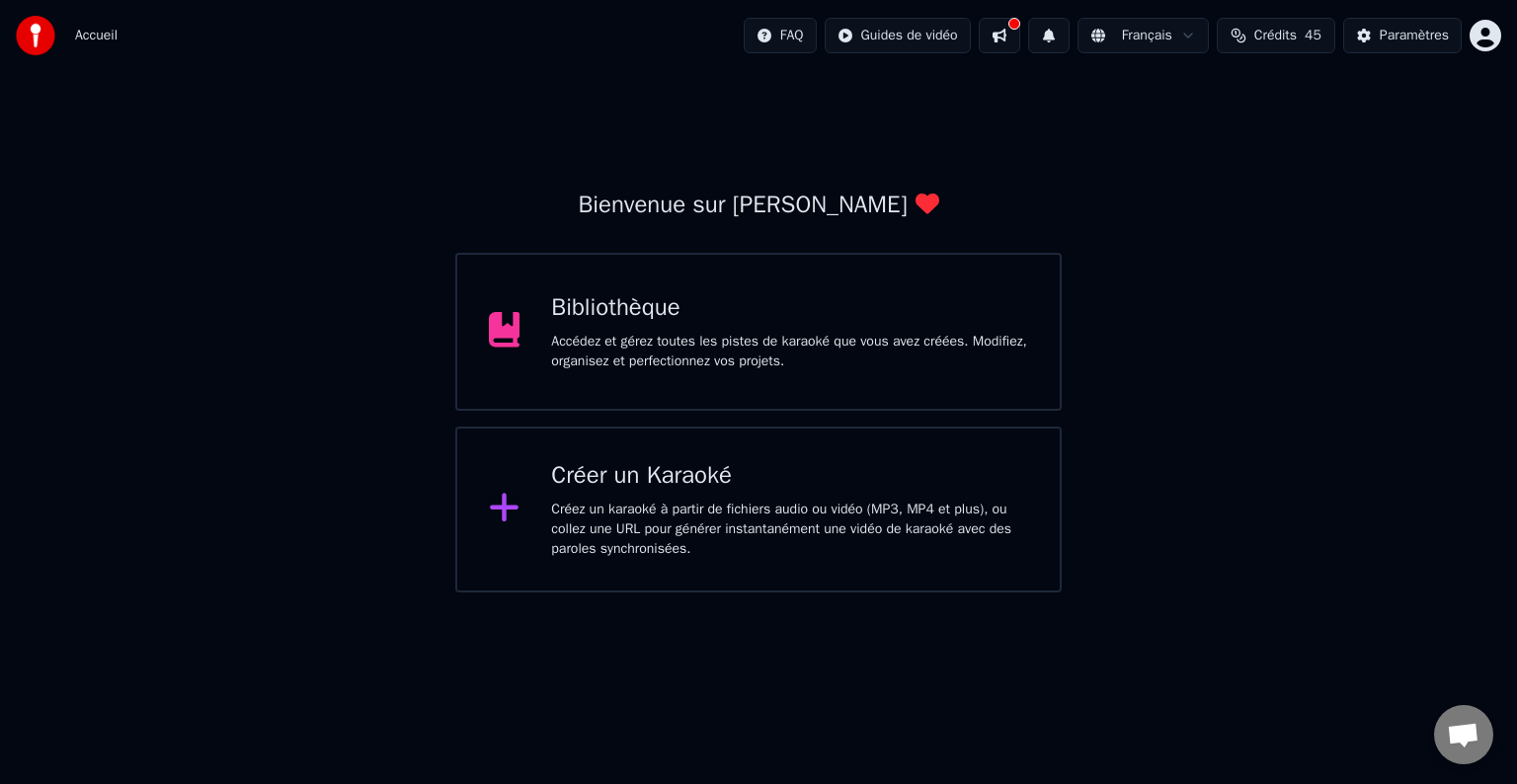 click on "Créez un karaoké à partir de fichiers audio ou vidéo (MP3, MP4 et plus), ou collez une URL pour générer instantanément une vidéo de karaoké avec des paroles synchronisées." at bounding box center (789, 529) 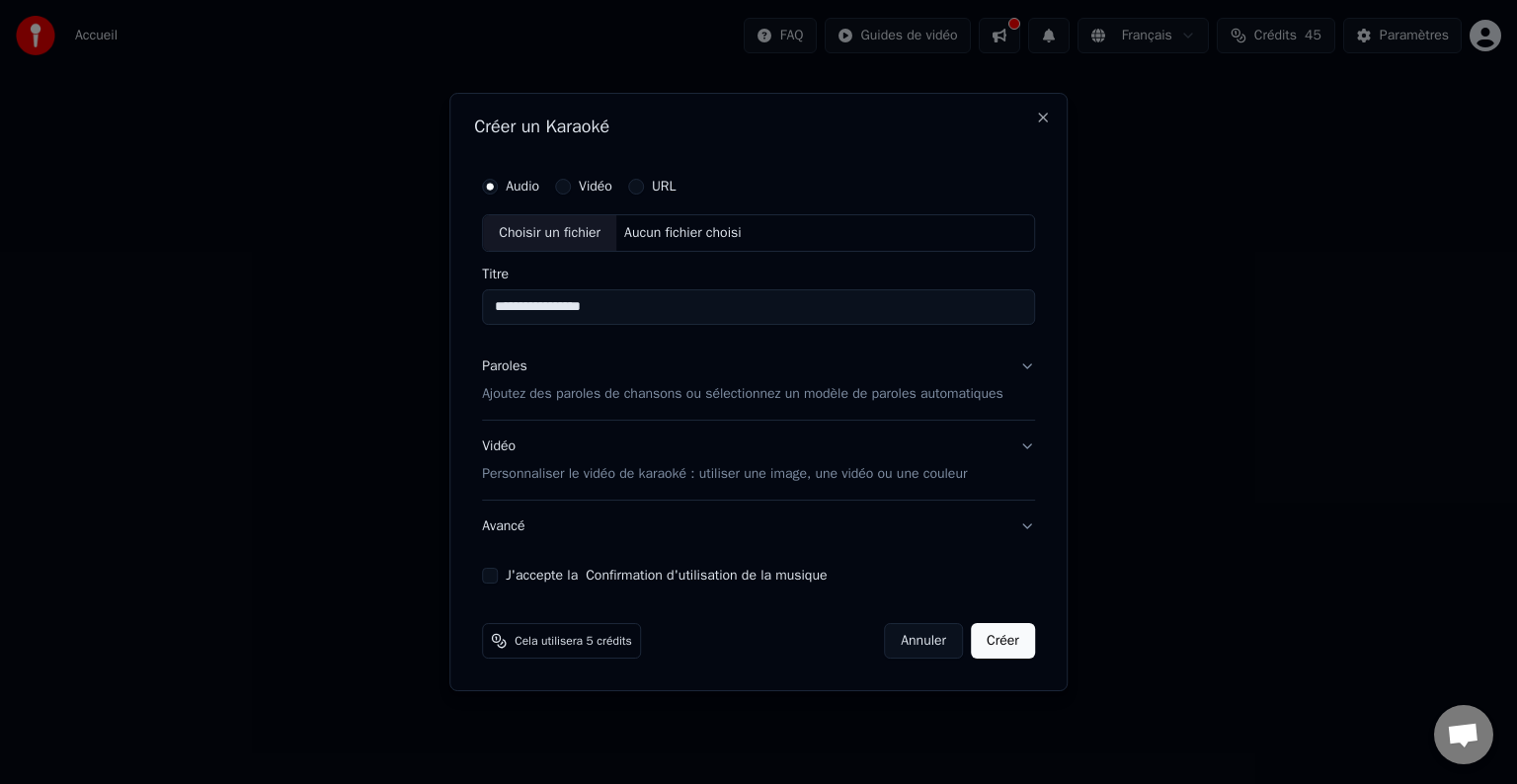 type on "**********" 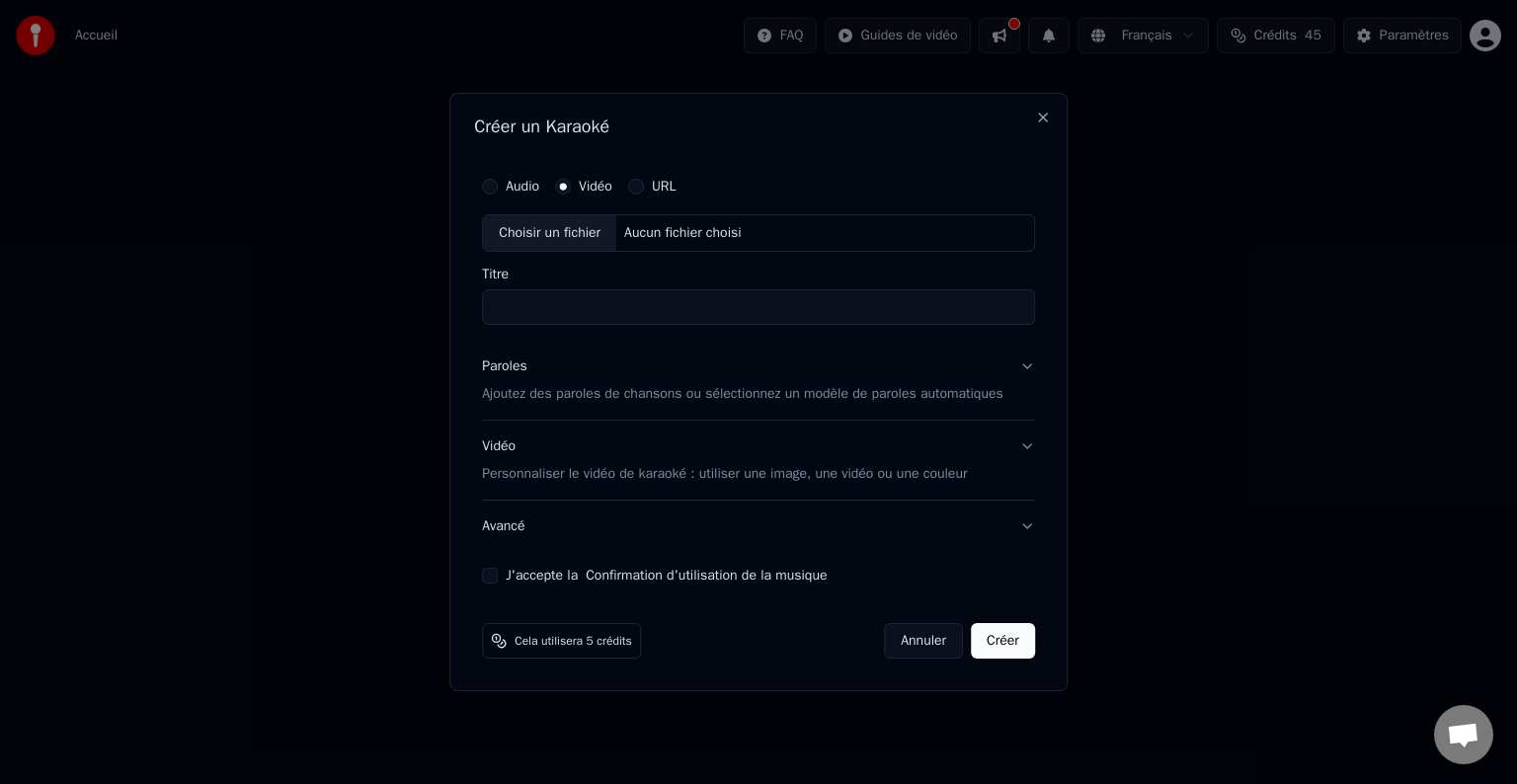 click on "Titre" at bounding box center [758, 307] 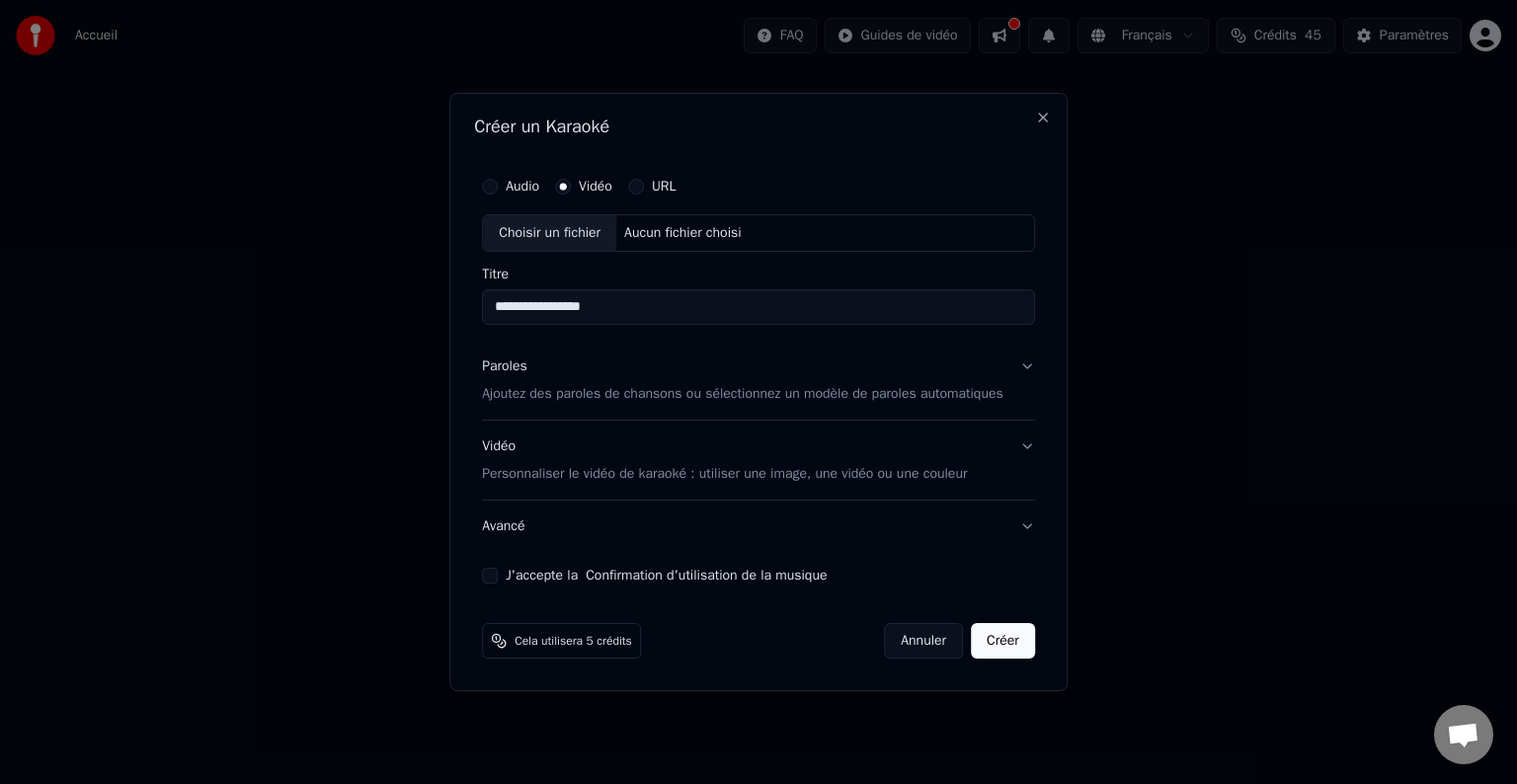 type on "**********" 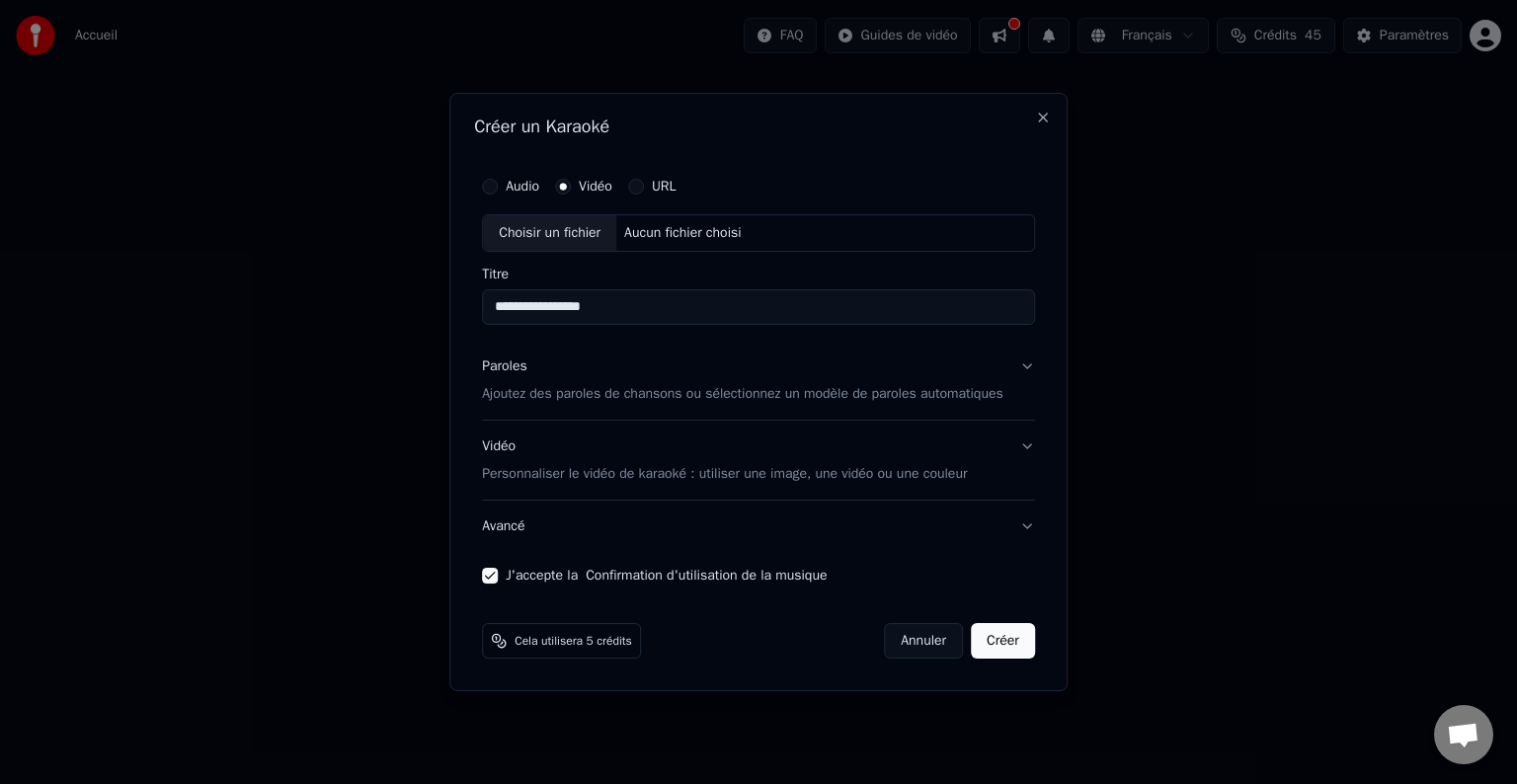 click on "Titre" at bounding box center [758, 274] 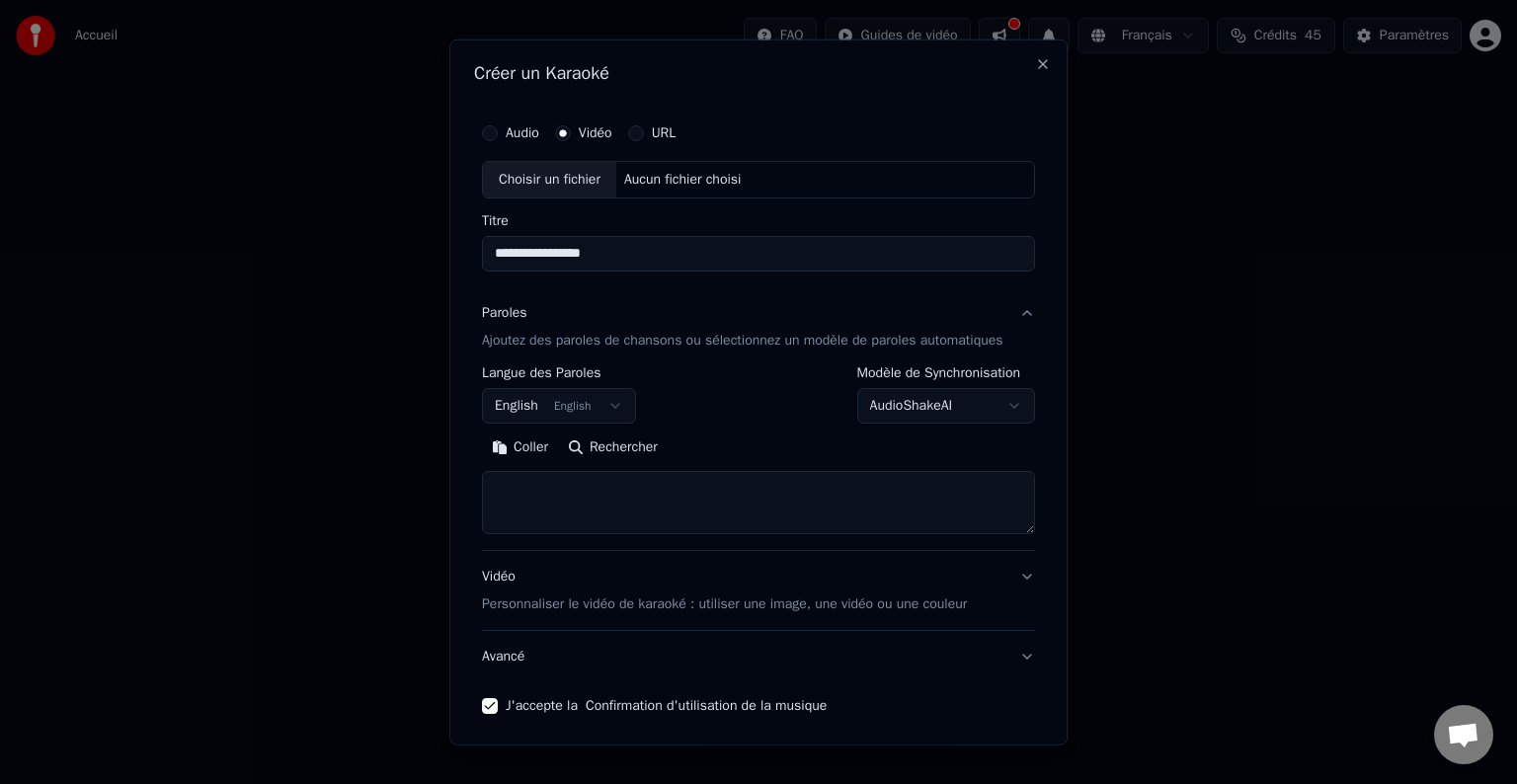 click on "Coller" at bounding box center (519, 447) 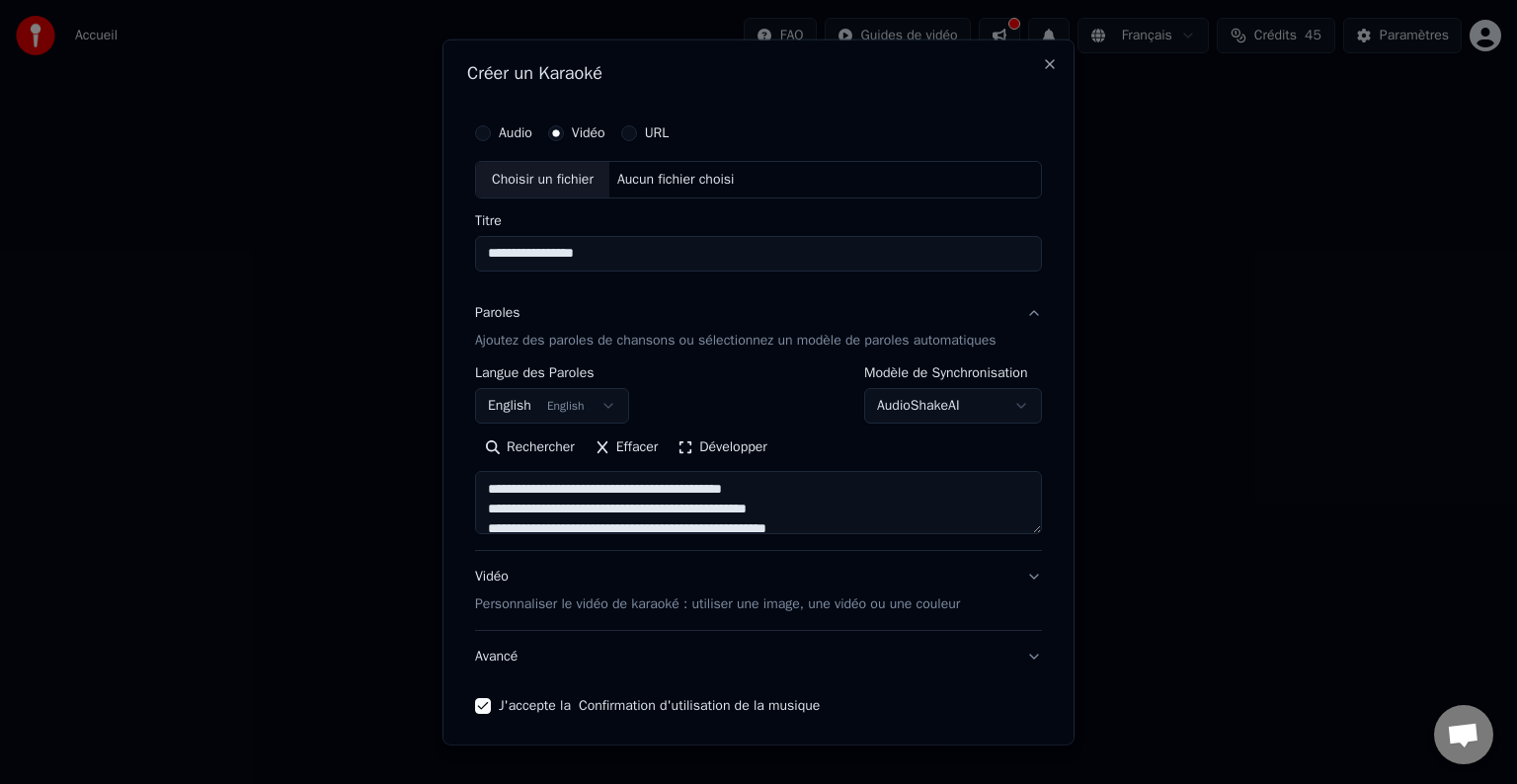 type on "**********" 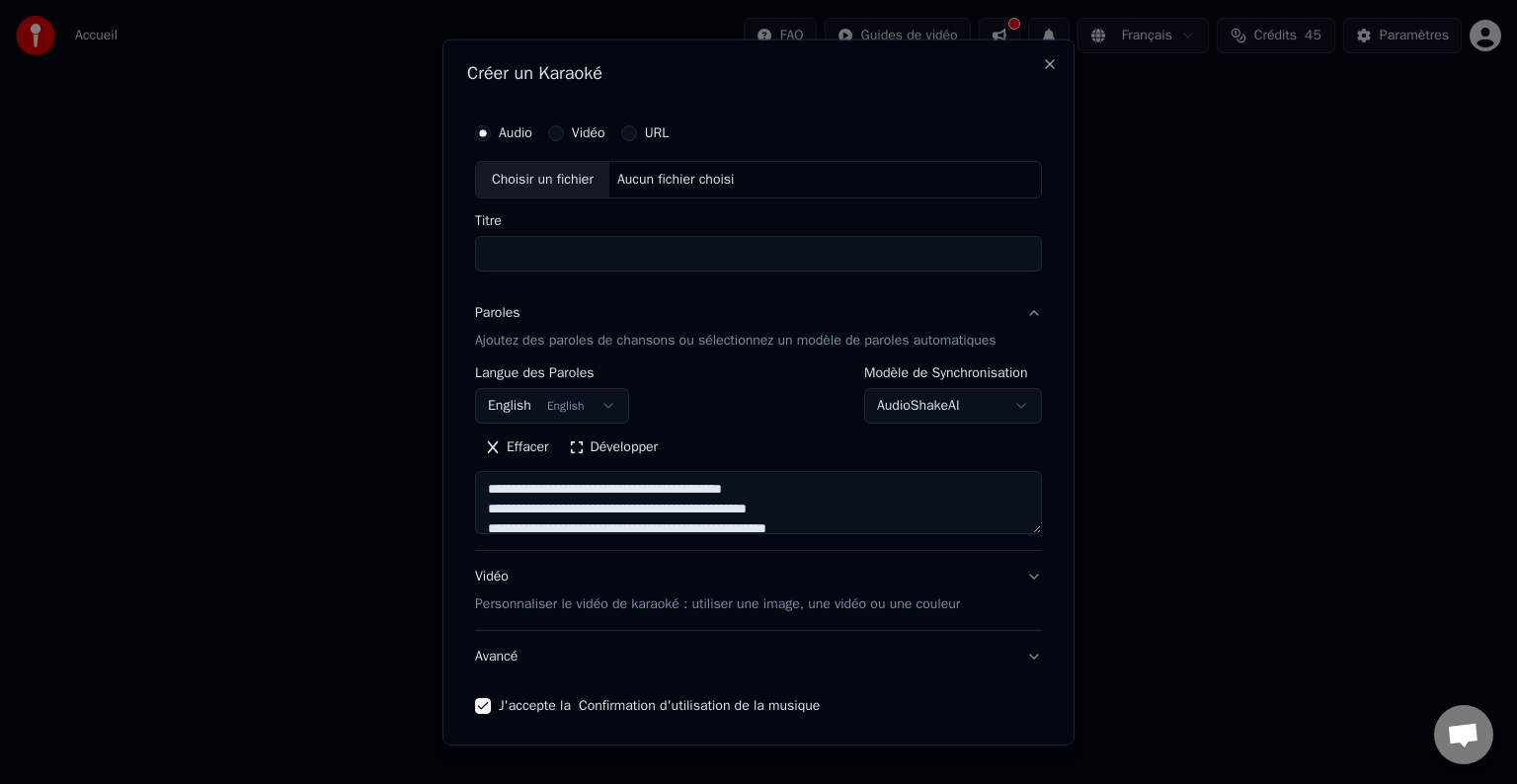 click on "Choisir un fichier" at bounding box center (542, 180) 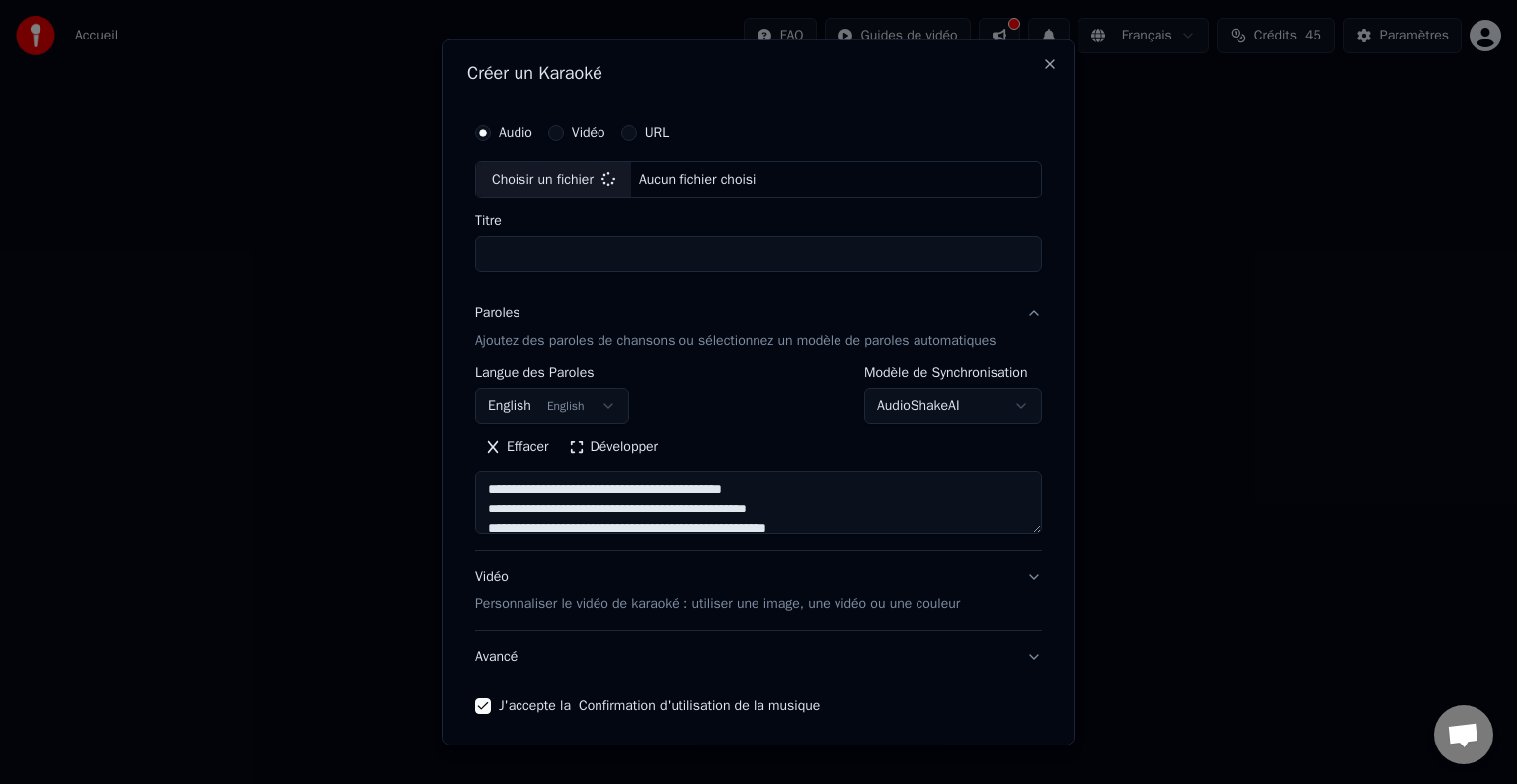 type on "**********" 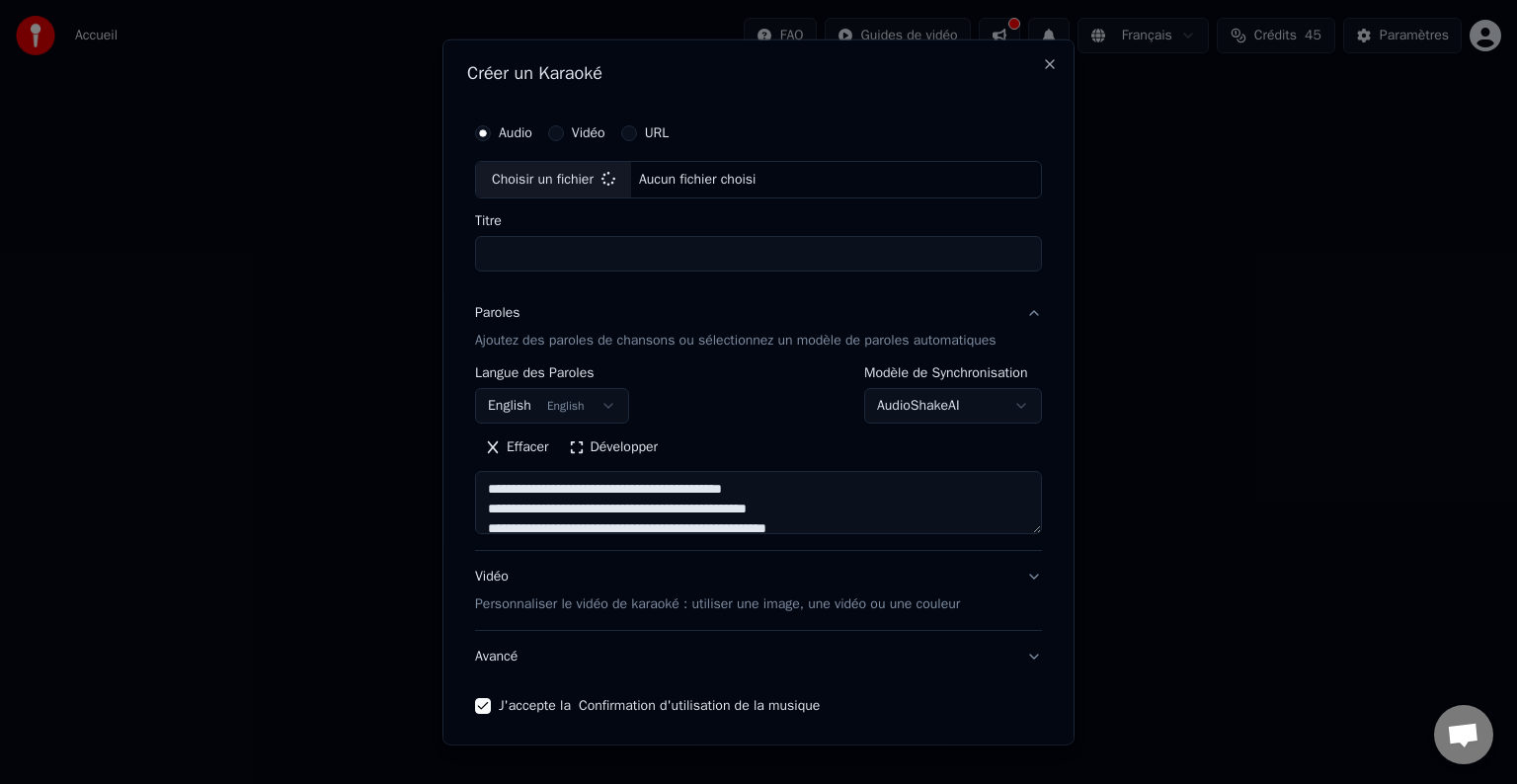 type on "**********" 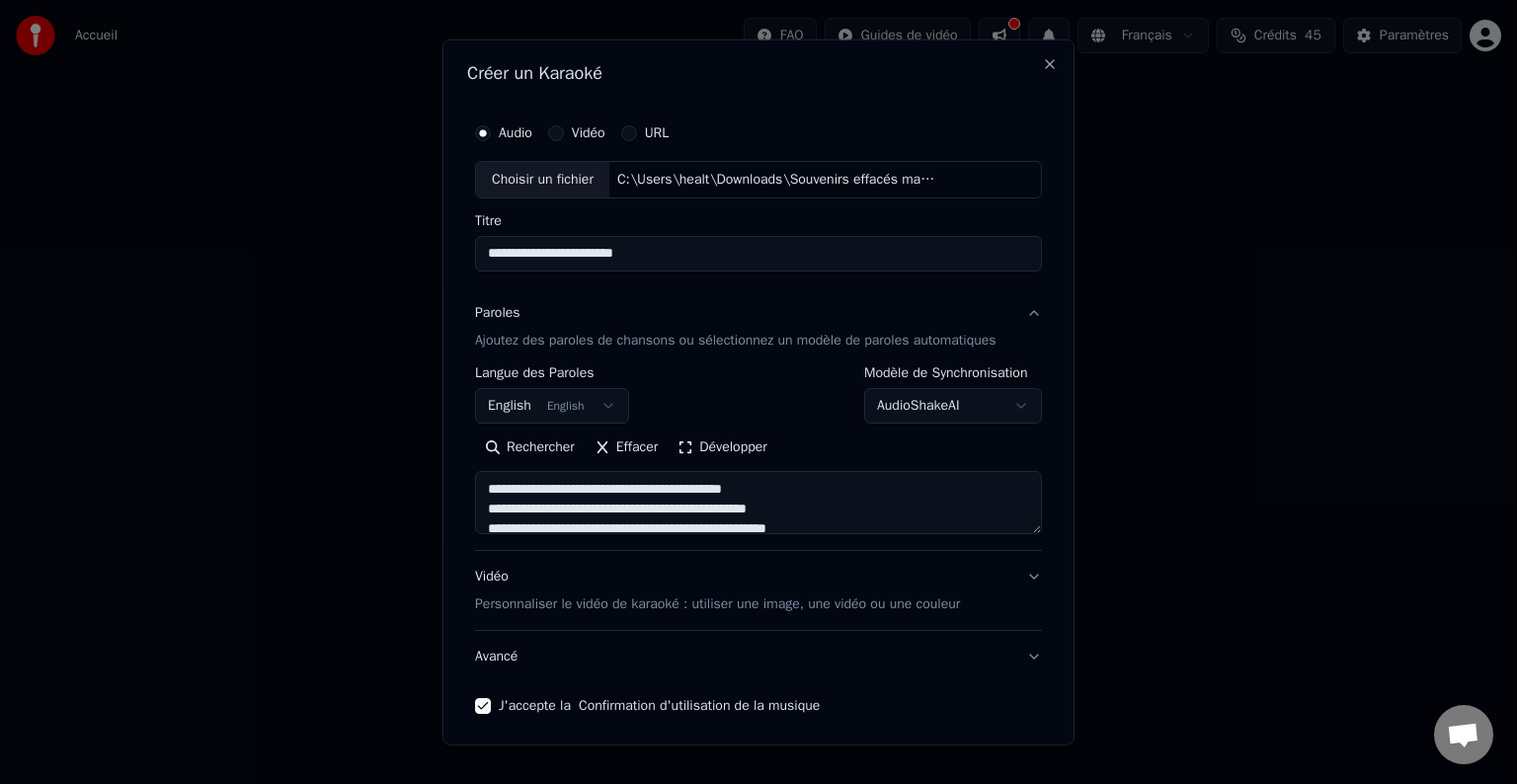 click on "English English" at bounding box center (552, 406) 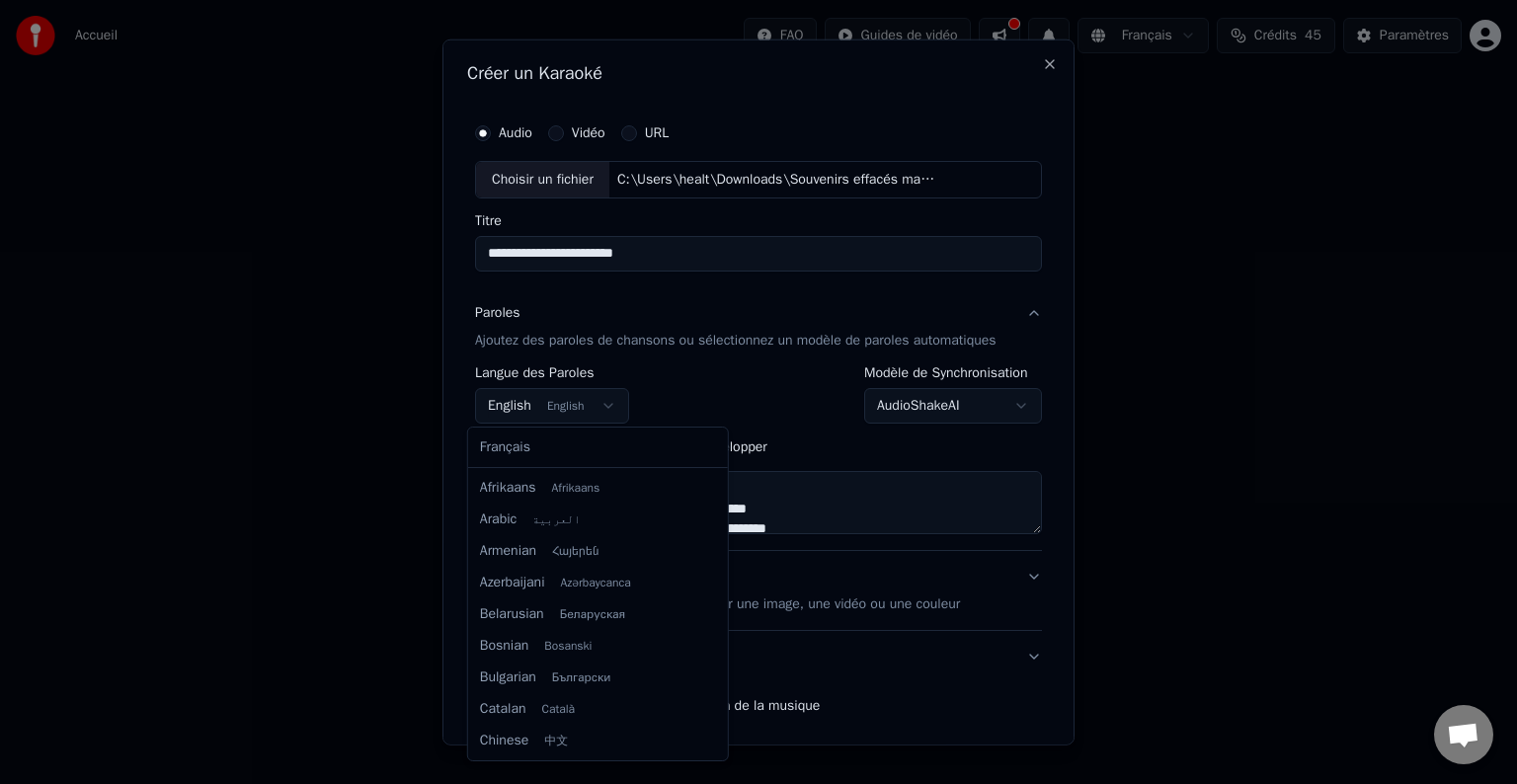 scroll, scrollTop: 158, scrollLeft: 0, axis: vertical 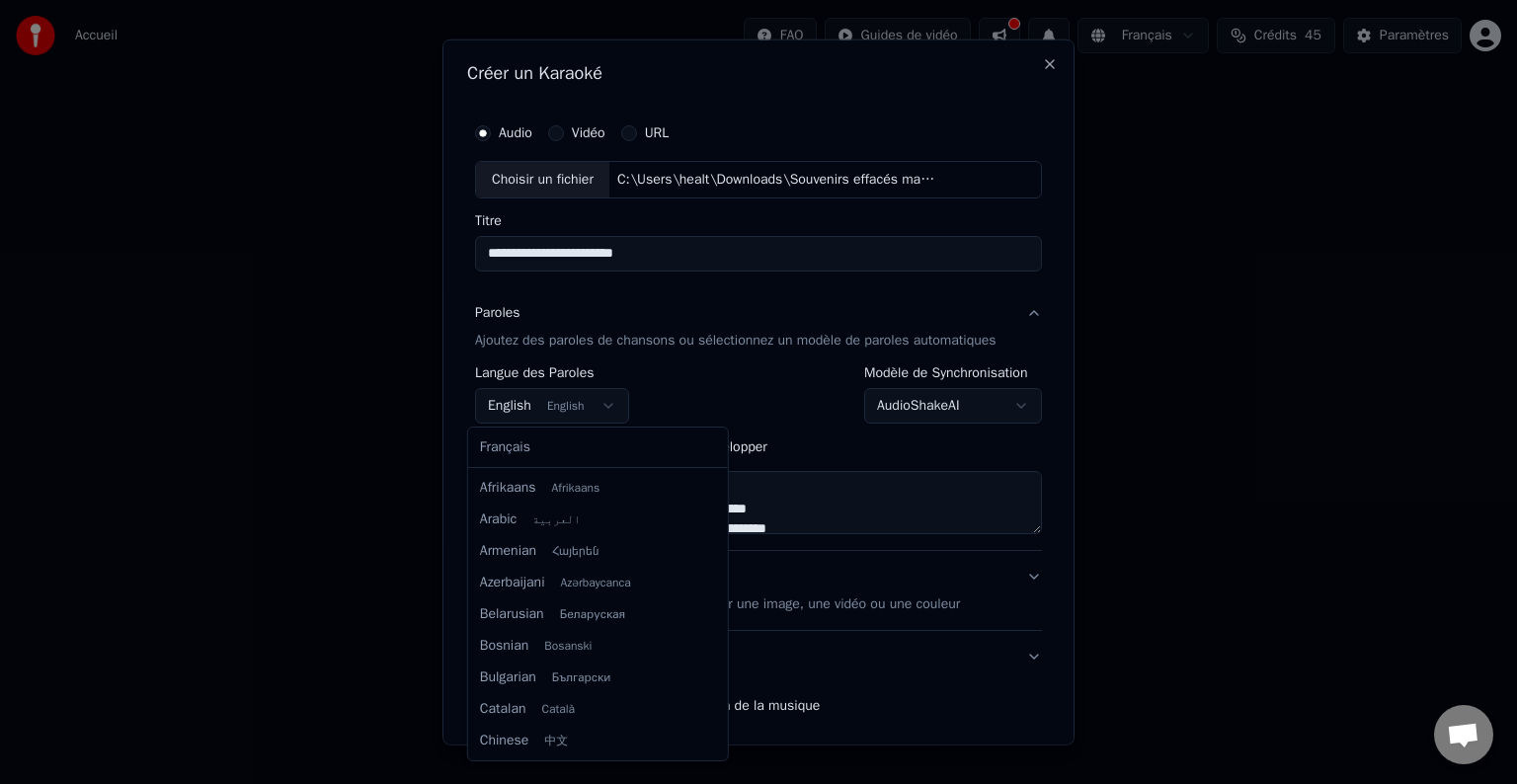 select on "**" 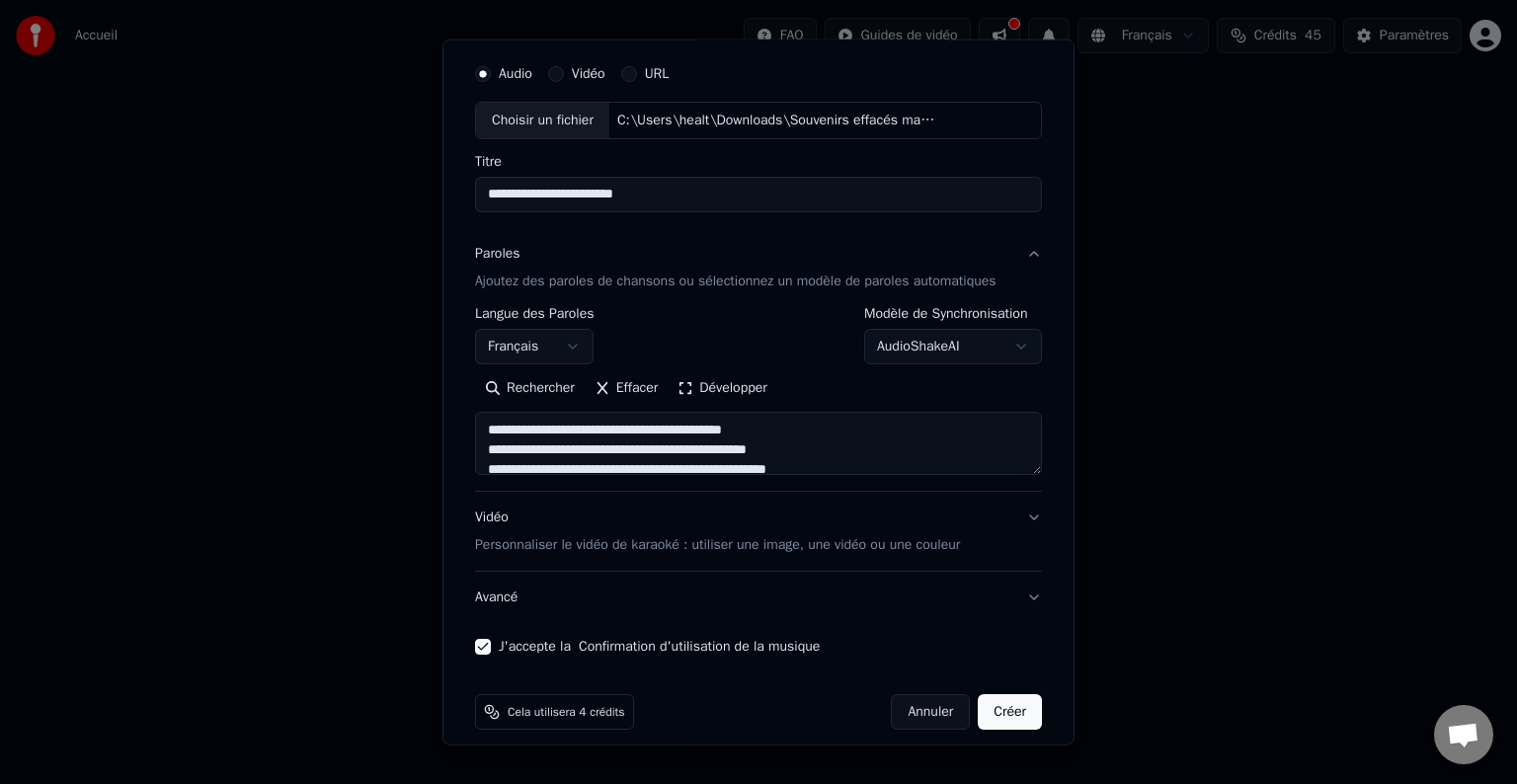 scroll, scrollTop: 75, scrollLeft: 0, axis: vertical 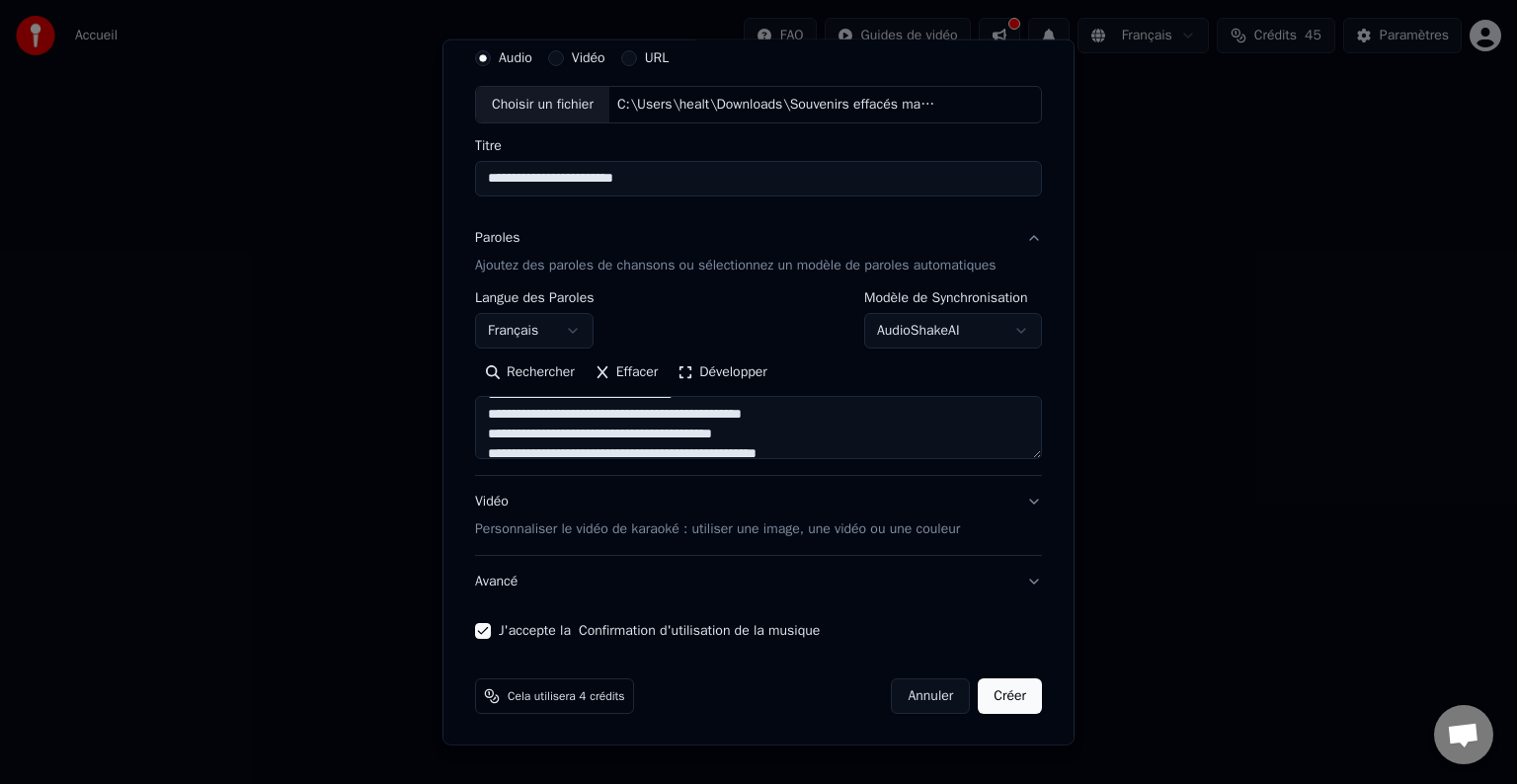 click on "Créer" at bounding box center (1009, 696) 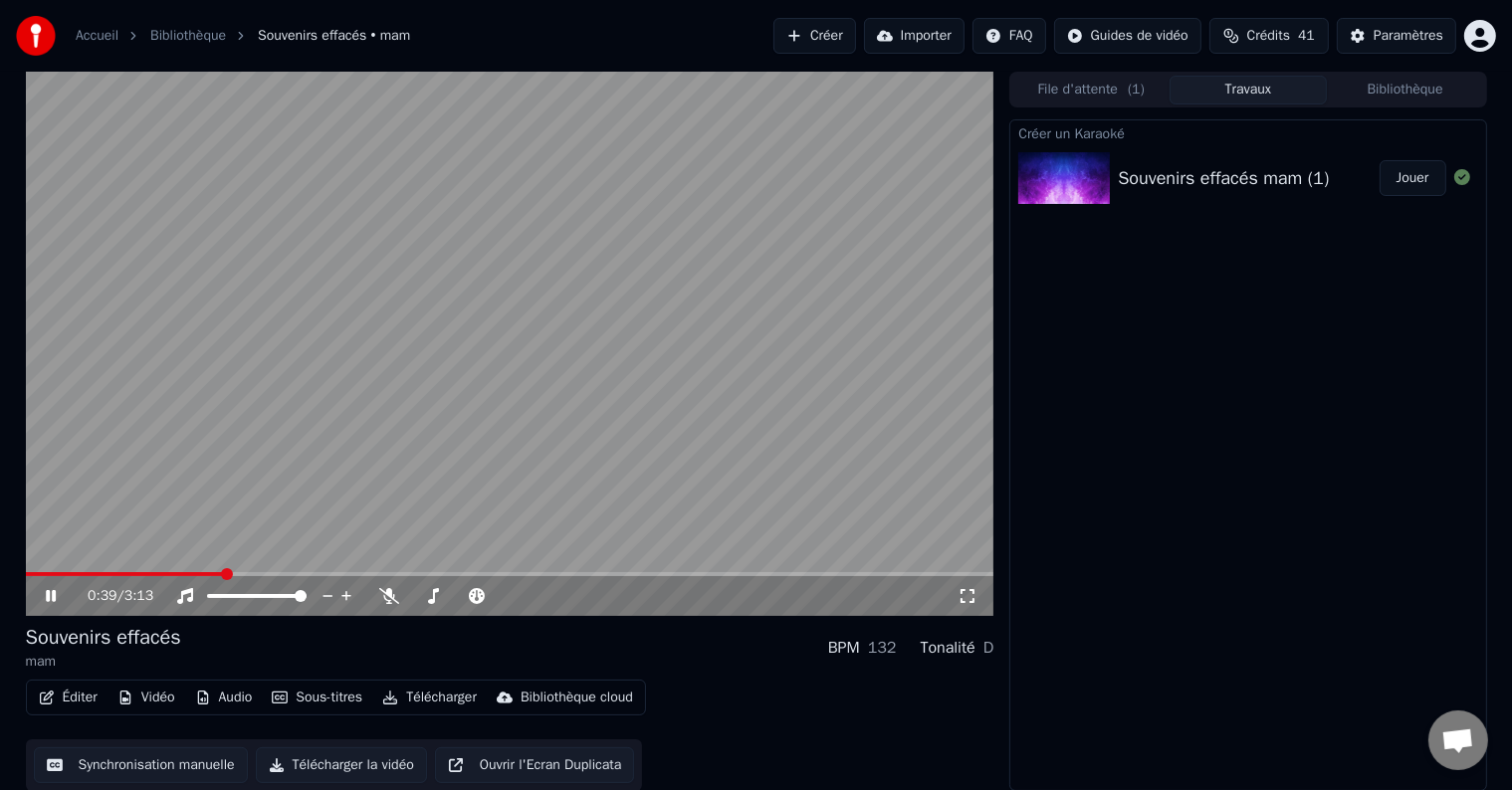 click at bounding box center (510, 343) 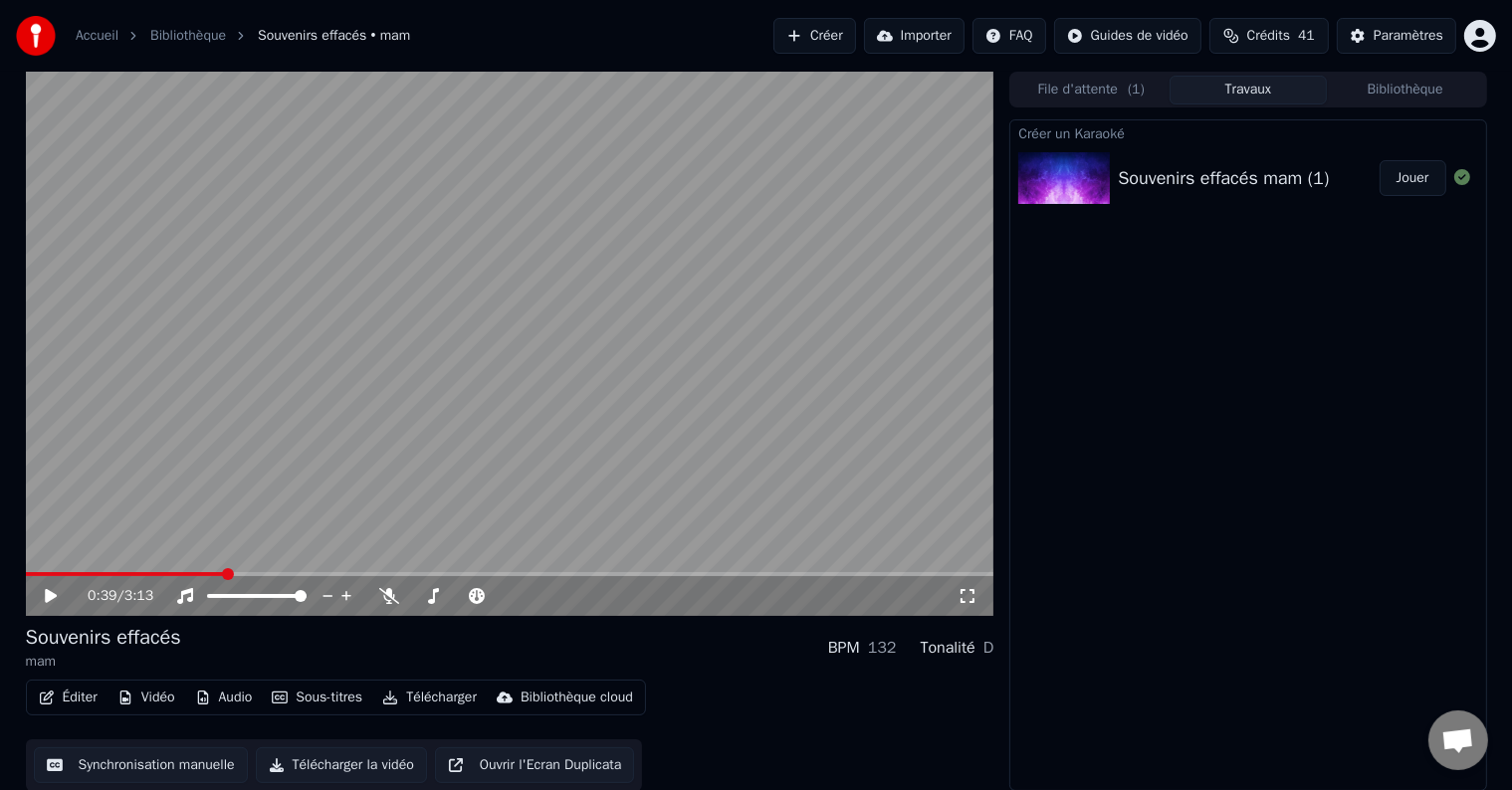 click on "Créer" at bounding box center [814, 36] 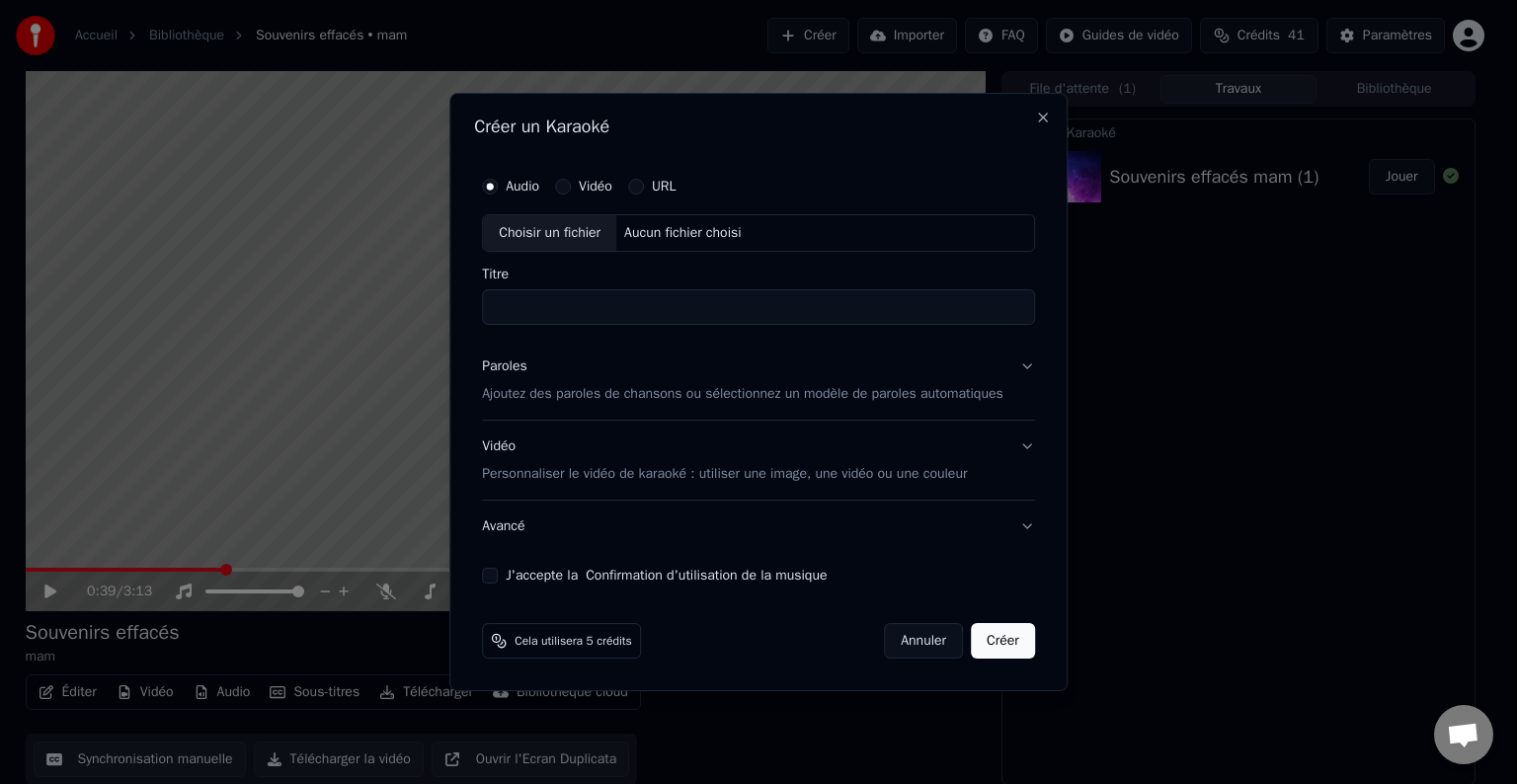click on "Choisir un fichier" at bounding box center [549, 233] 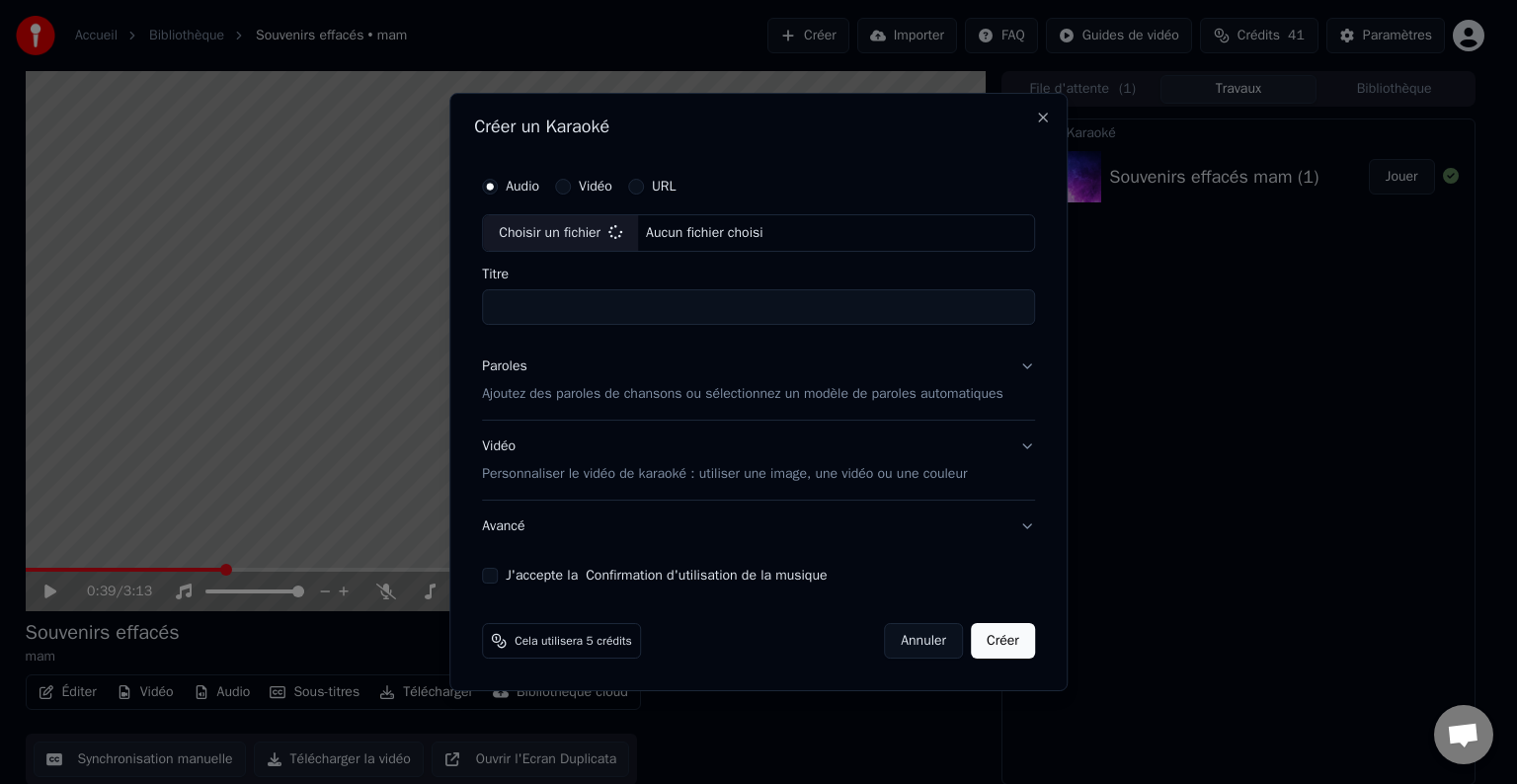 type on "**********" 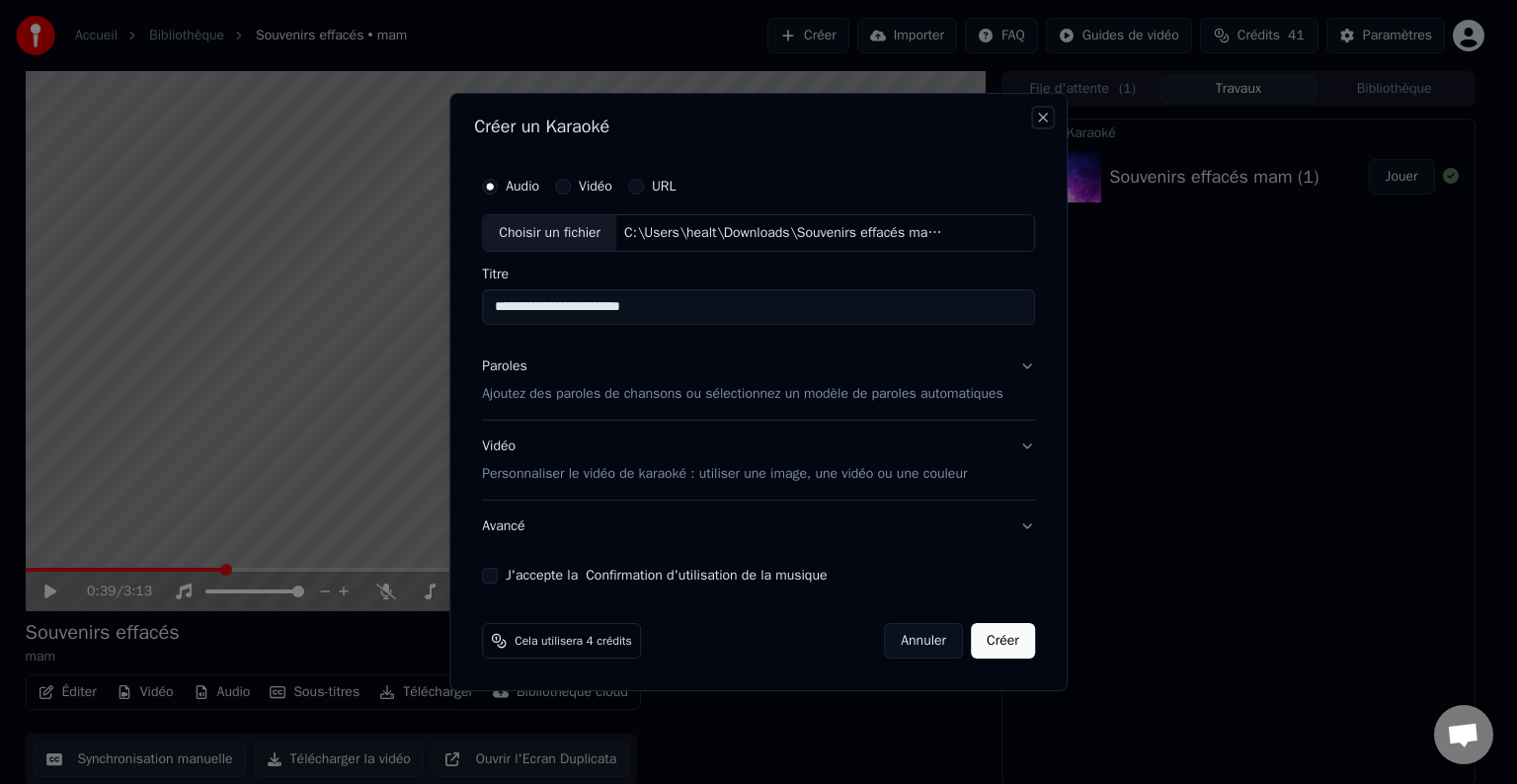 click on "Close" at bounding box center [1043, 118] 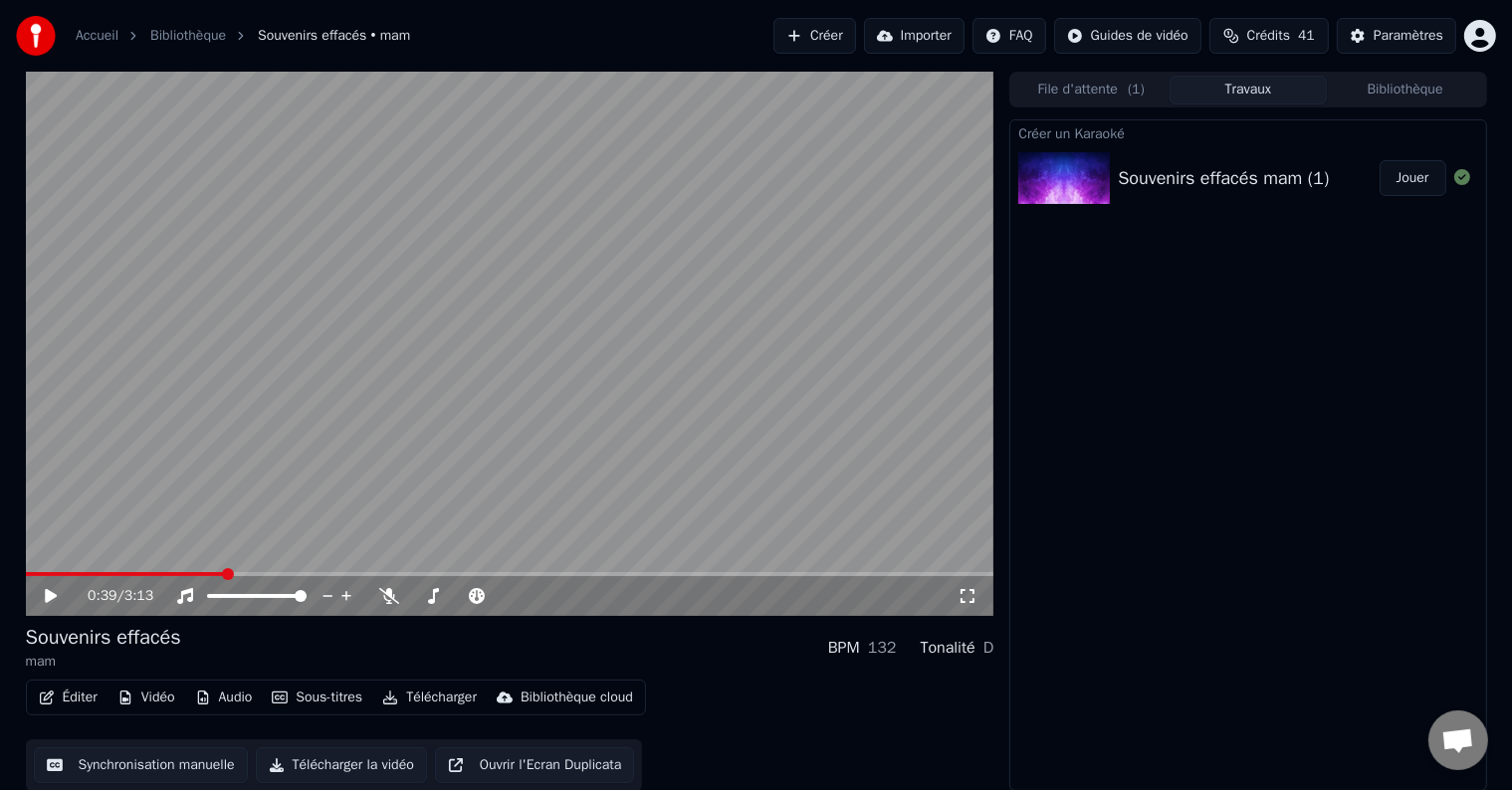 click 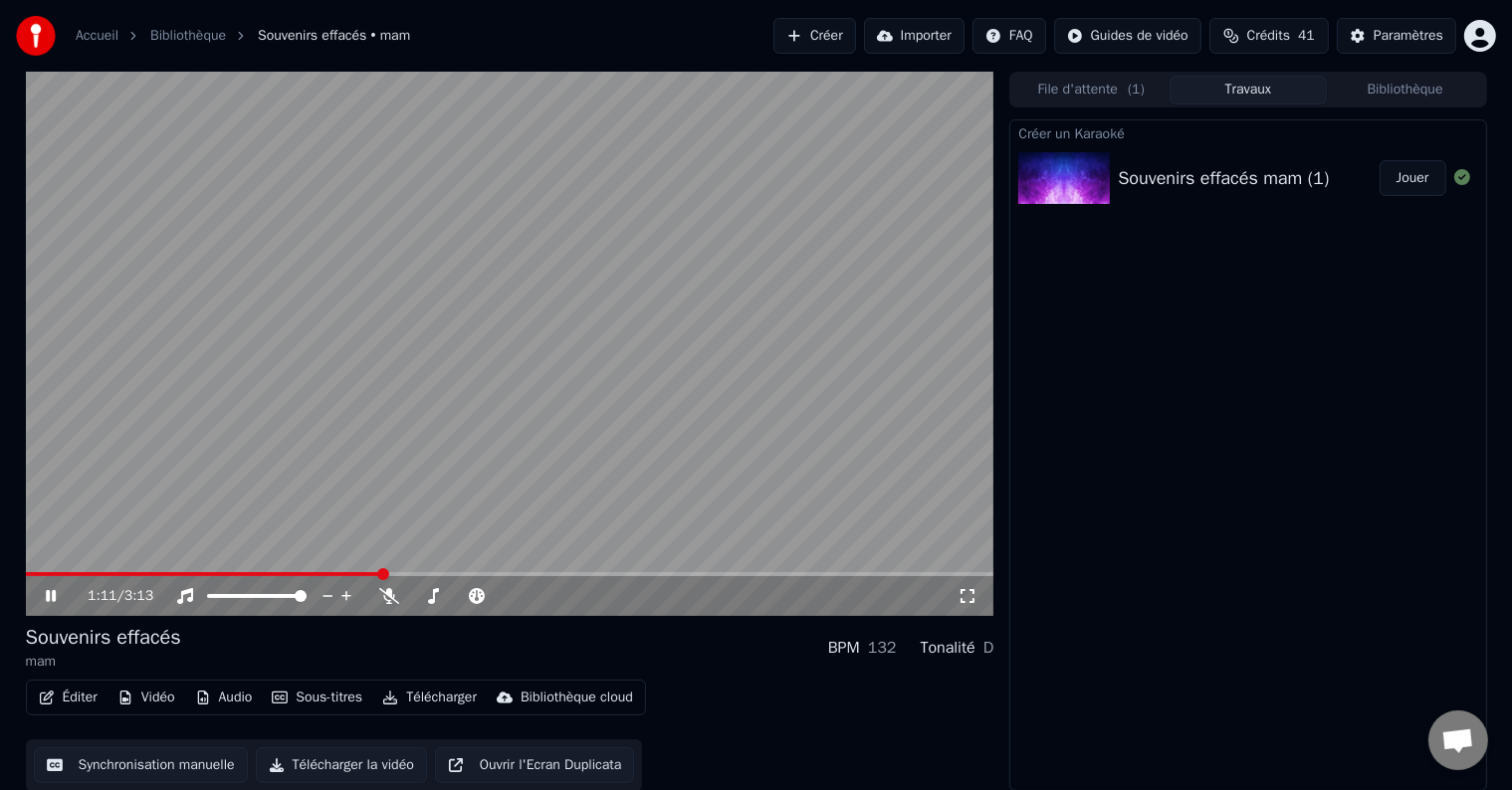 click 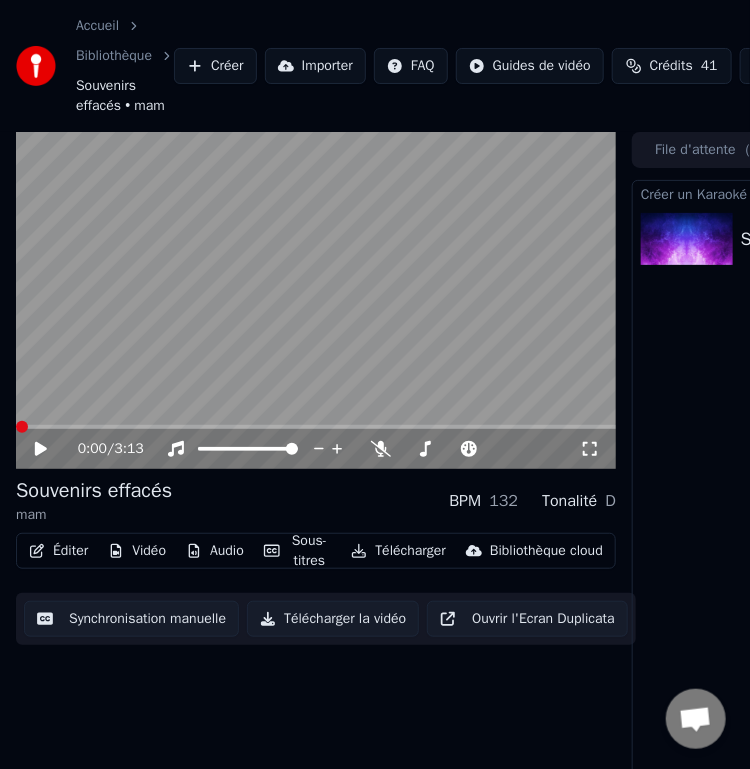 click at bounding box center [22, 427] 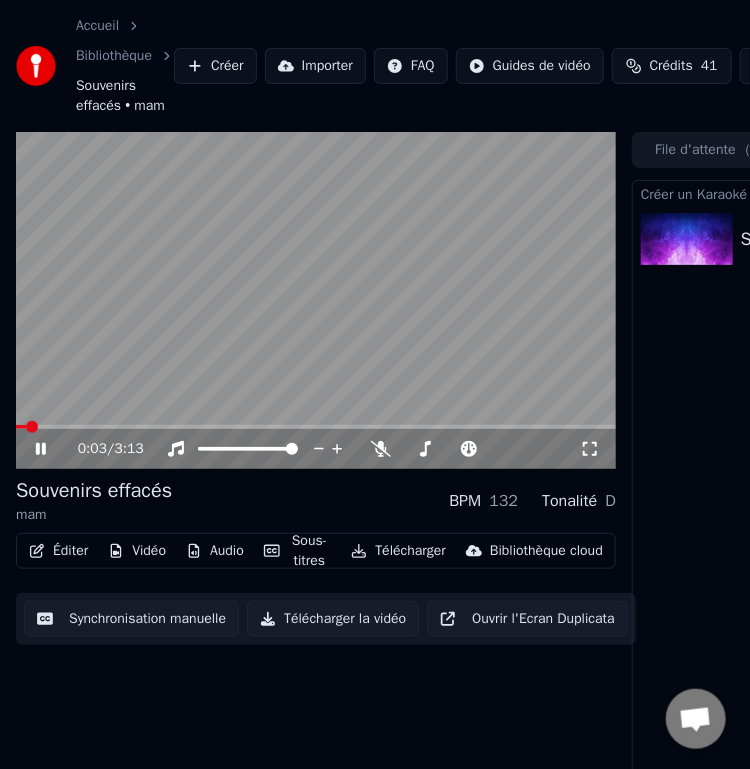 click 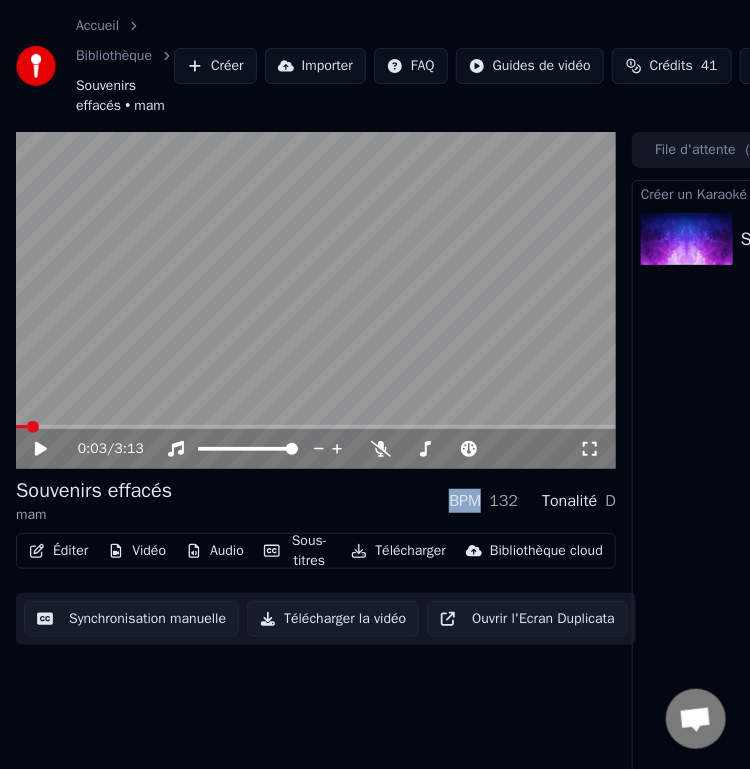 click 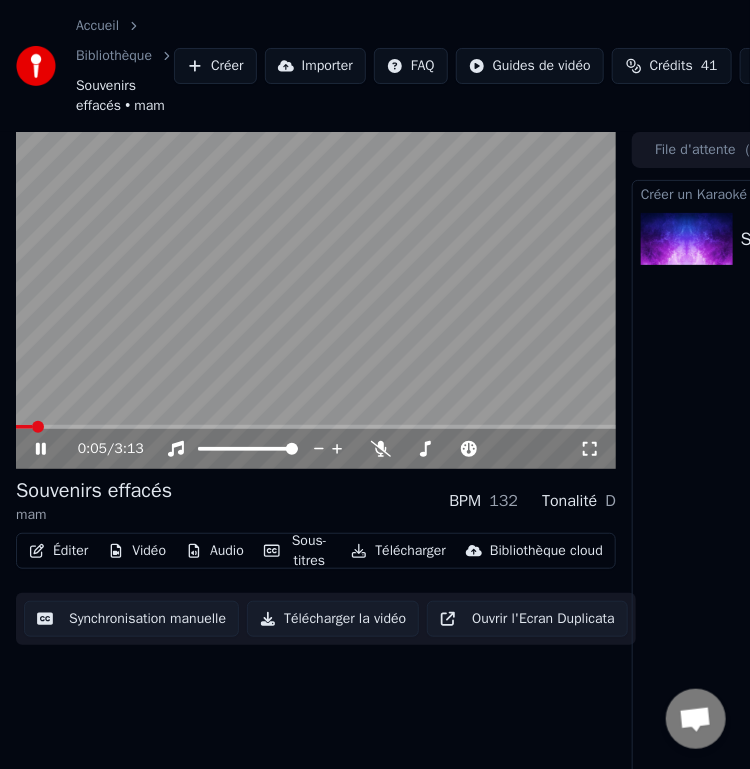 click 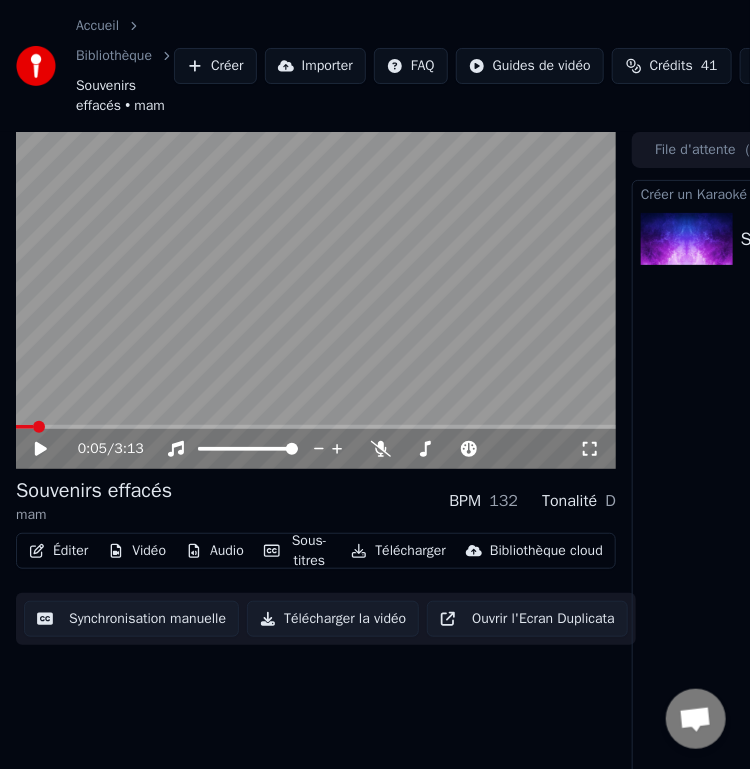 click 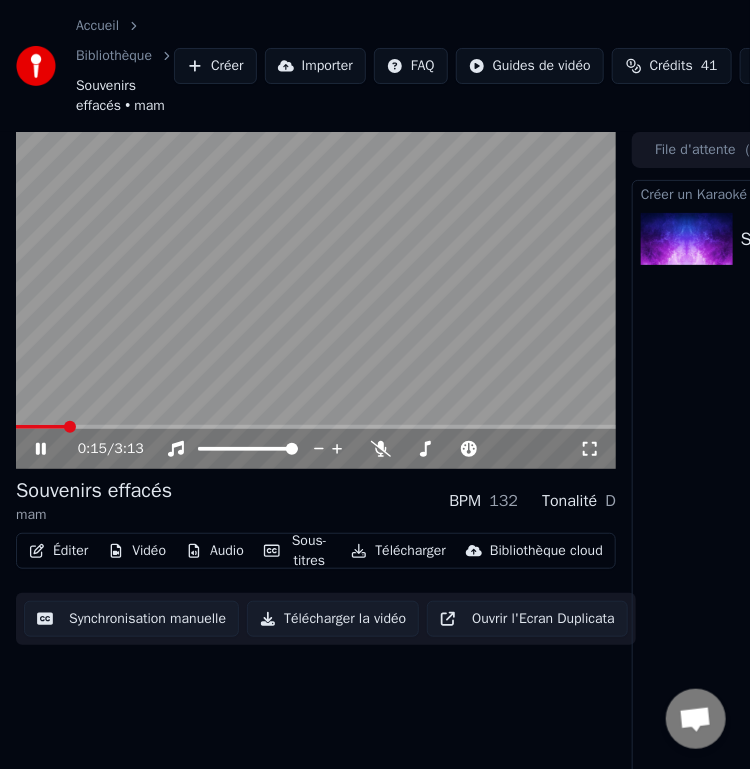 click 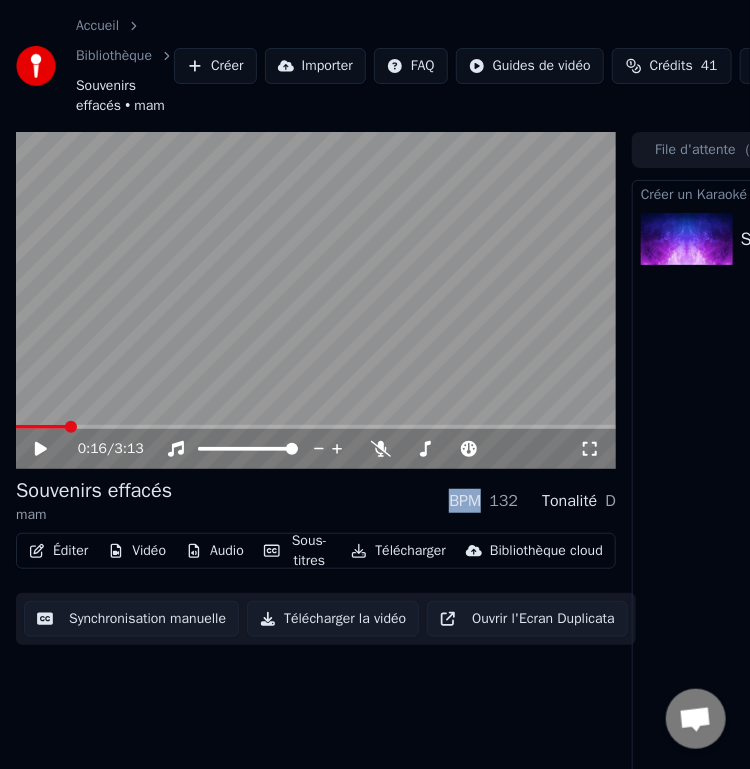 click 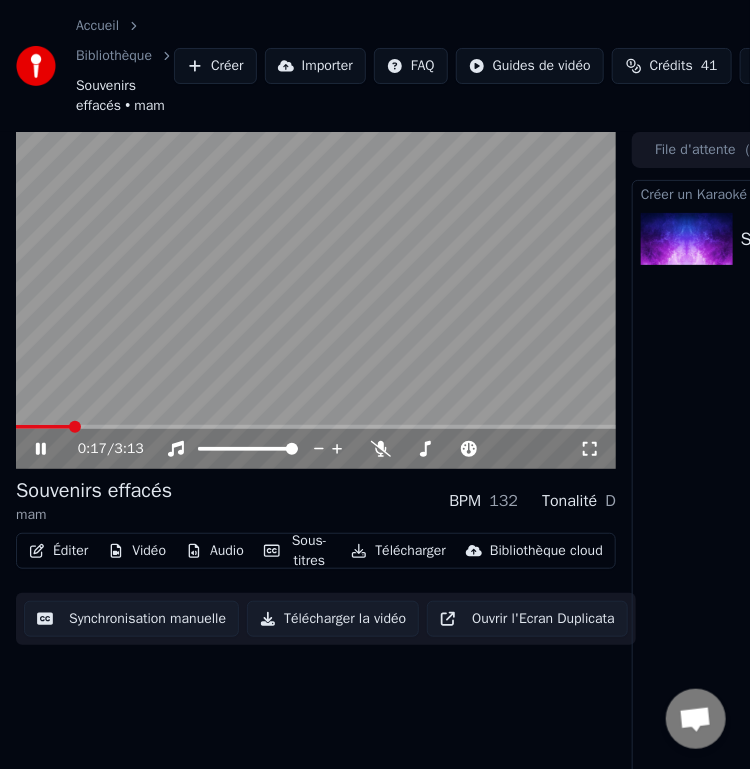 click 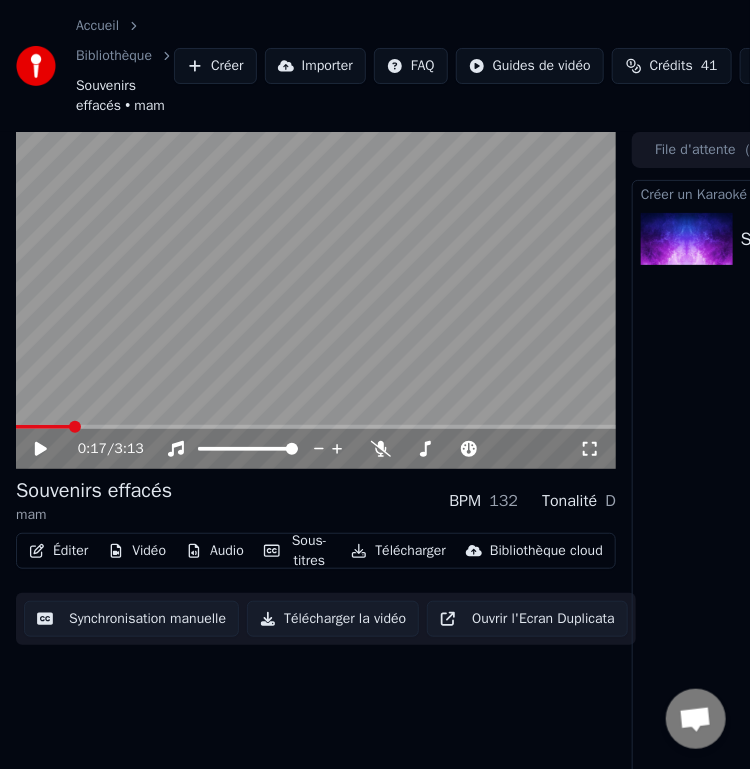 click 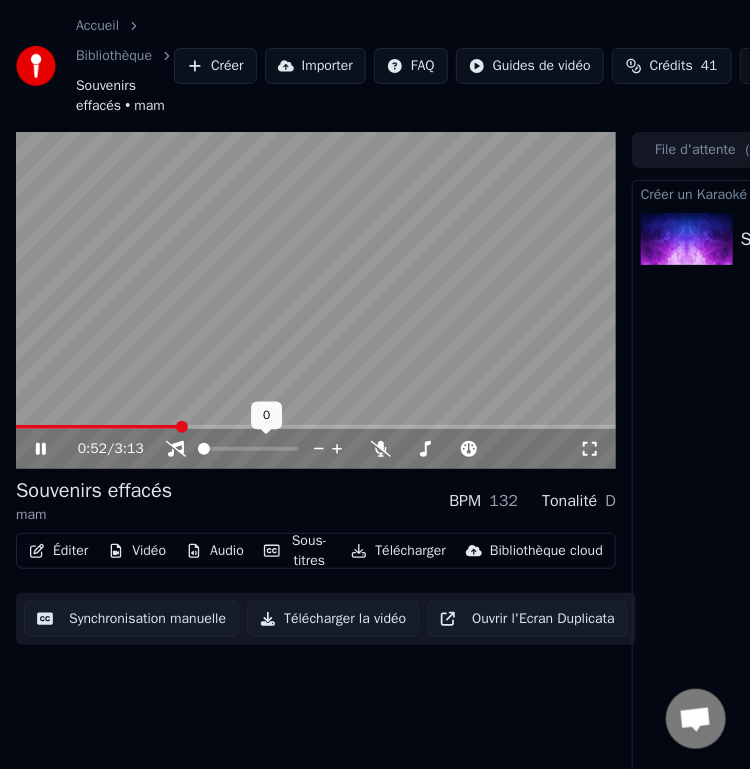 click at bounding box center (204, 449) 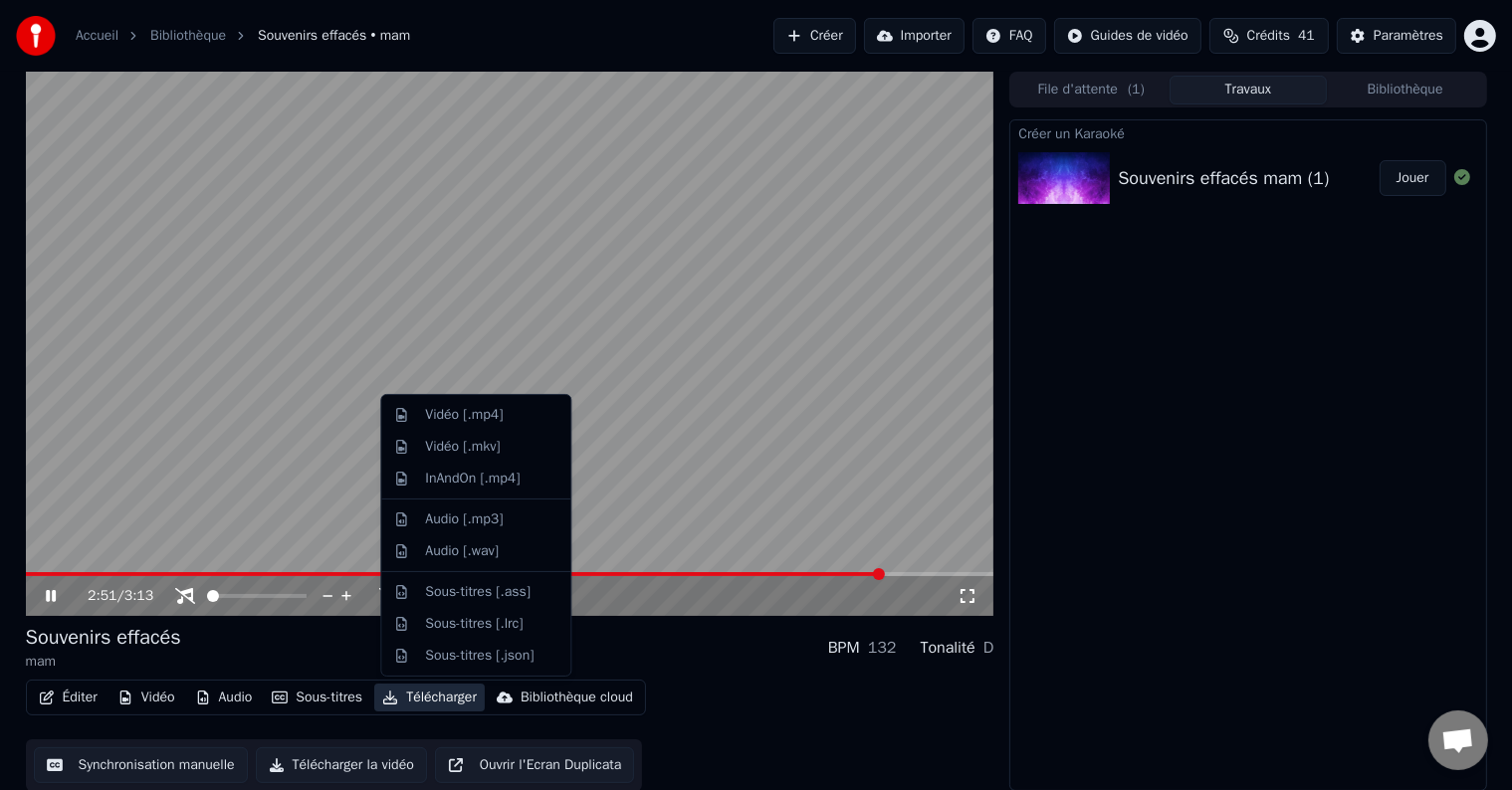 click on "Télécharger" at bounding box center (429, 697) 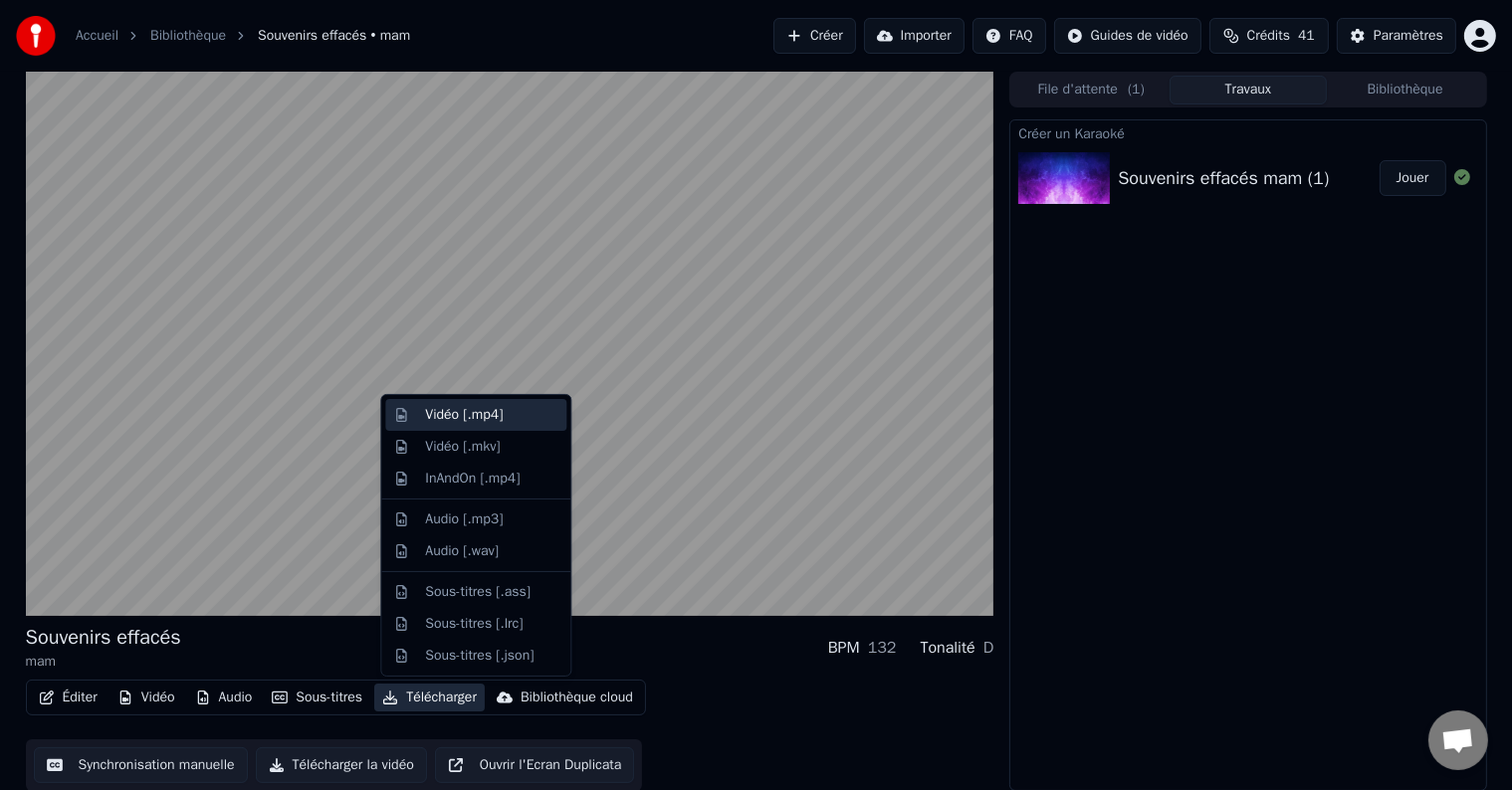 click on "Vidéo [.mp4]" at bounding box center (464, 415) 